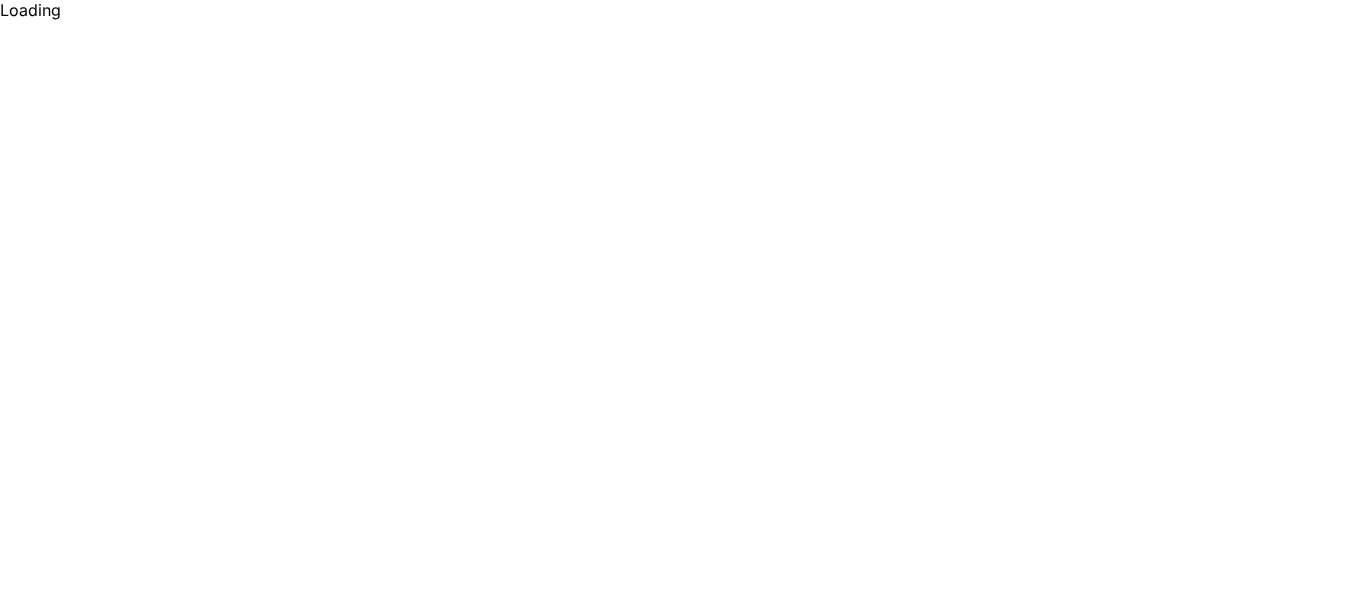 scroll, scrollTop: 0, scrollLeft: 0, axis: both 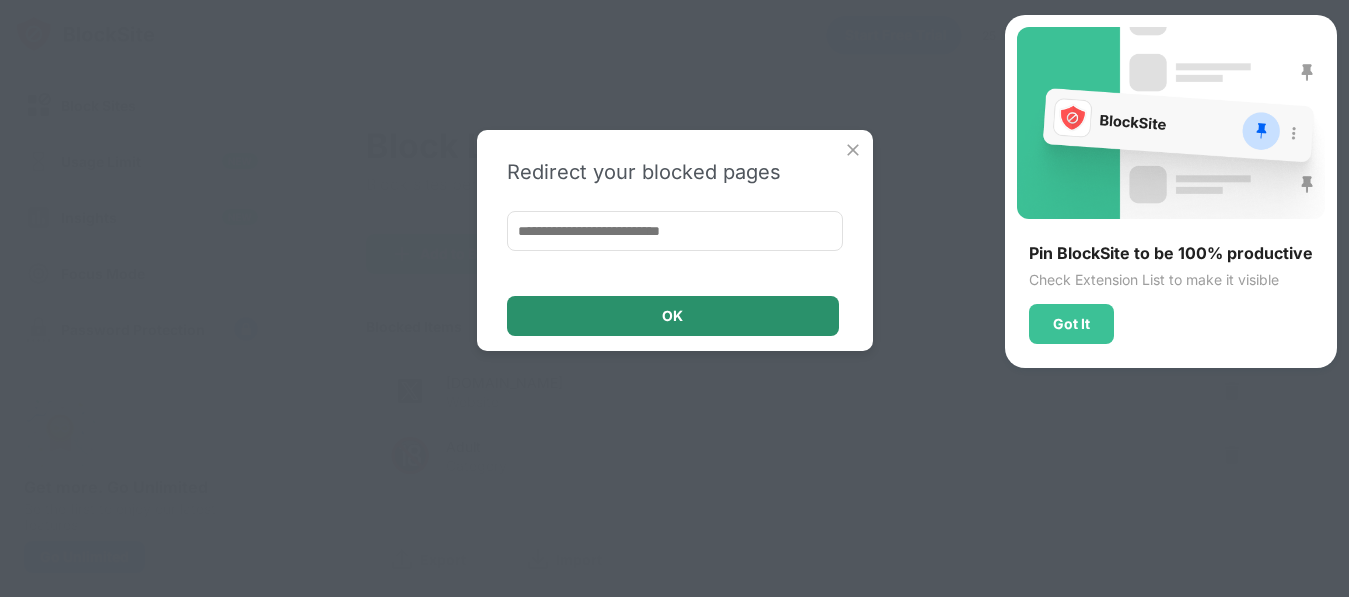 click on "OK" at bounding box center (673, 316) 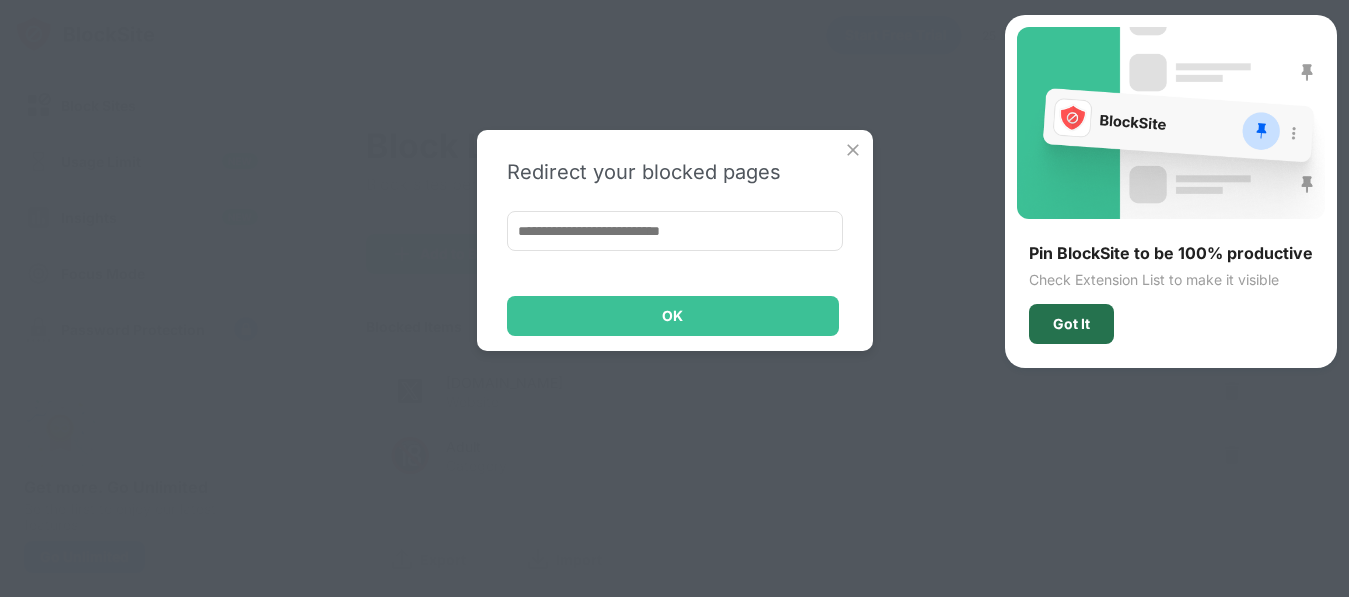 click on "Got It" at bounding box center (1071, 324) 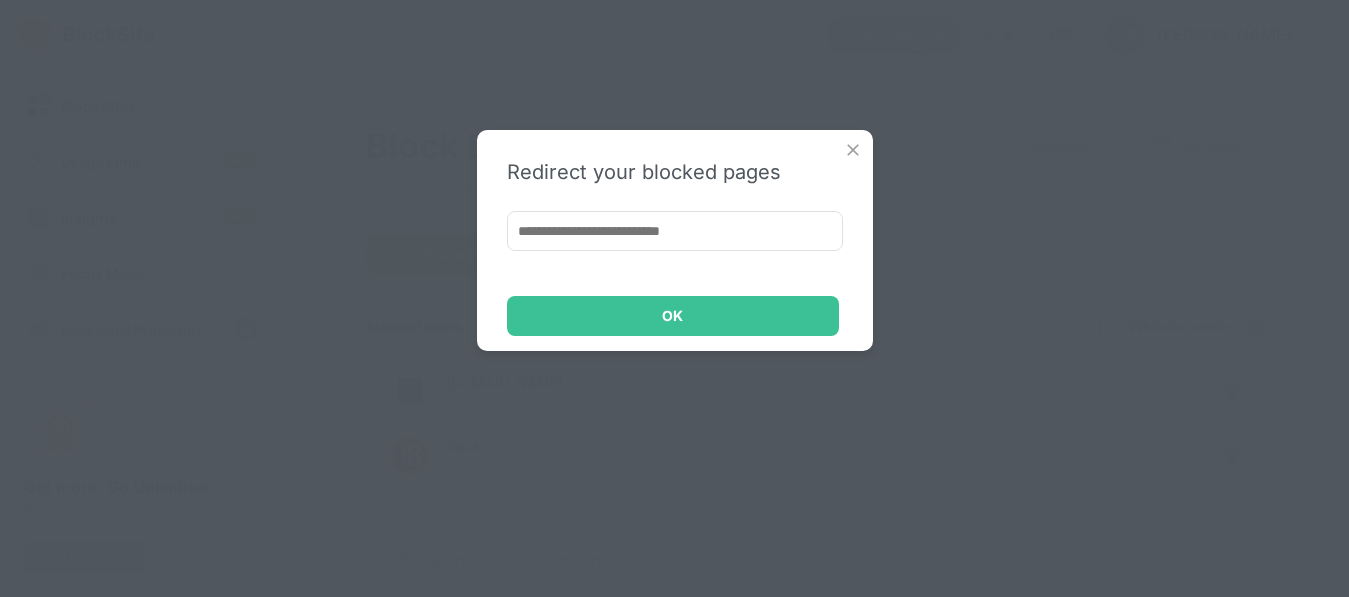 click at bounding box center [675, 231] 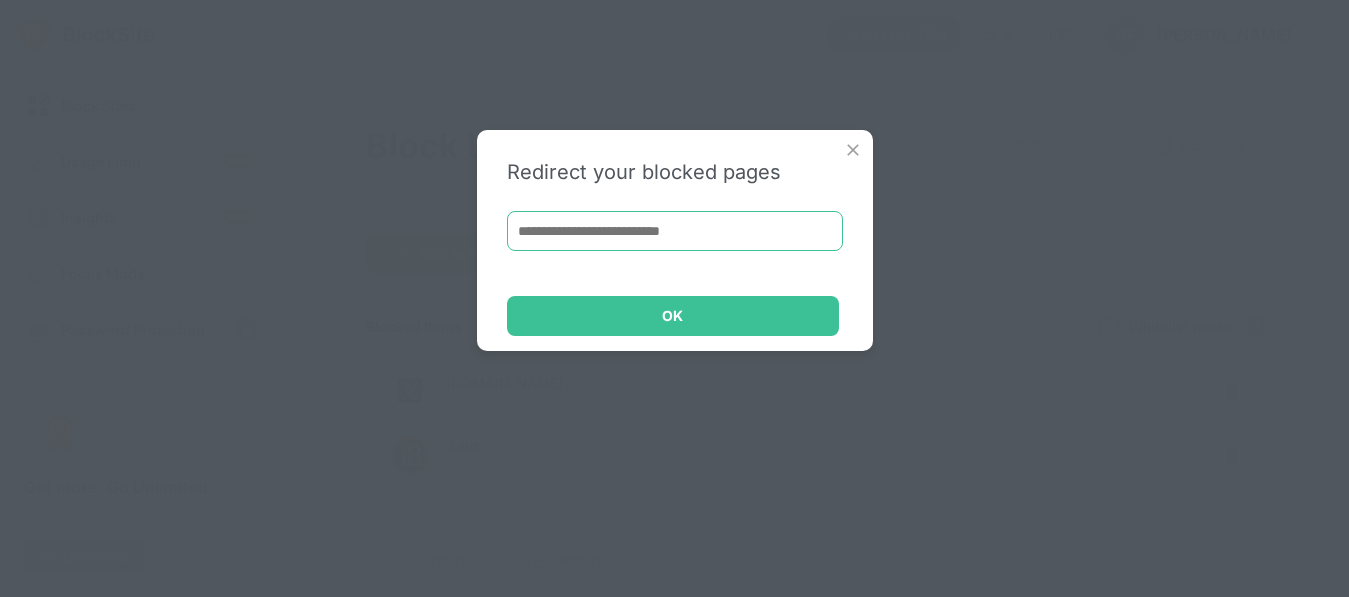 click at bounding box center (675, 231) 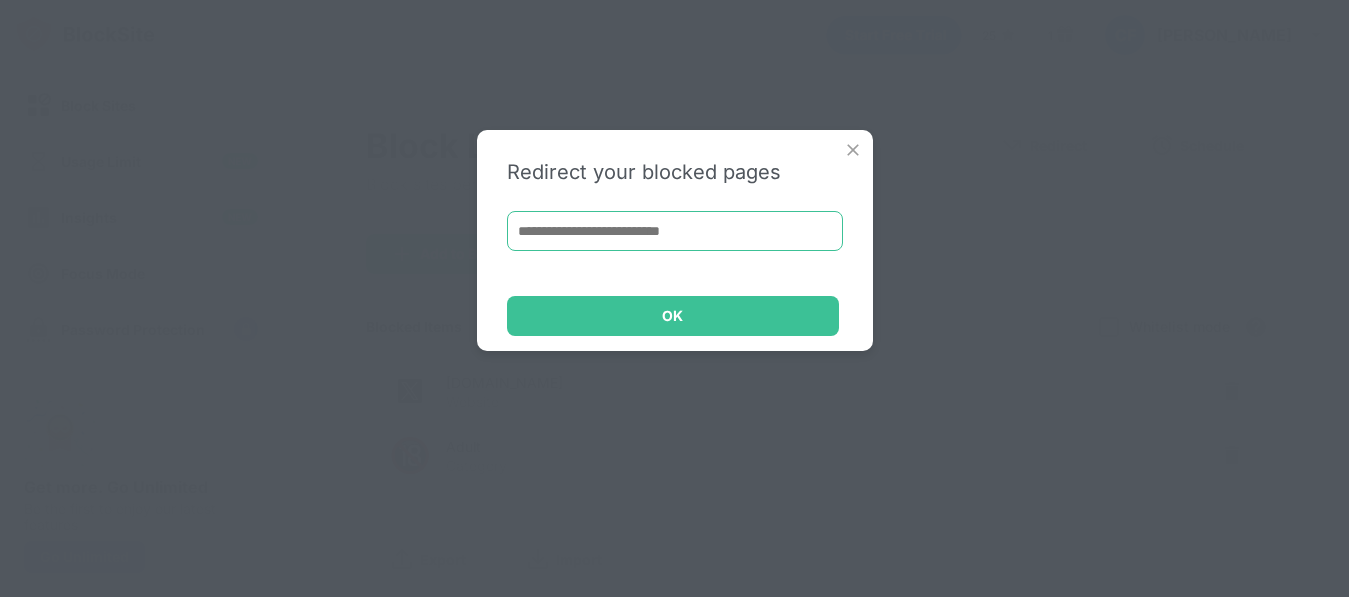 click at bounding box center (675, 231) 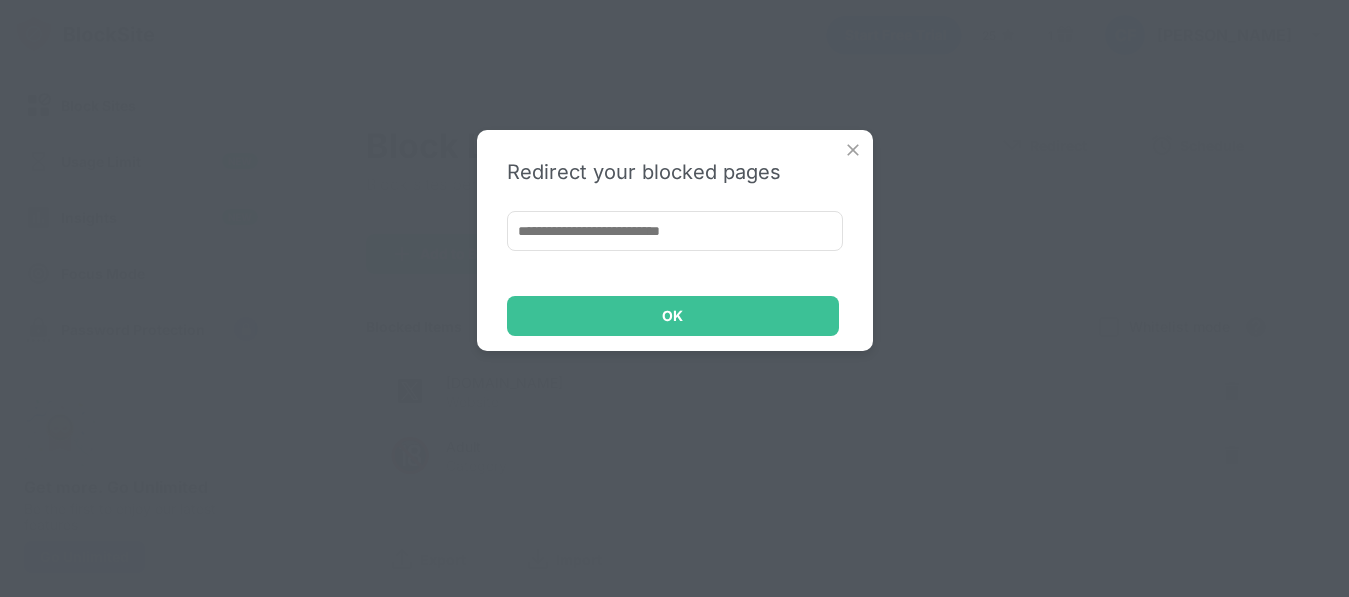 click at bounding box center (853, 150) 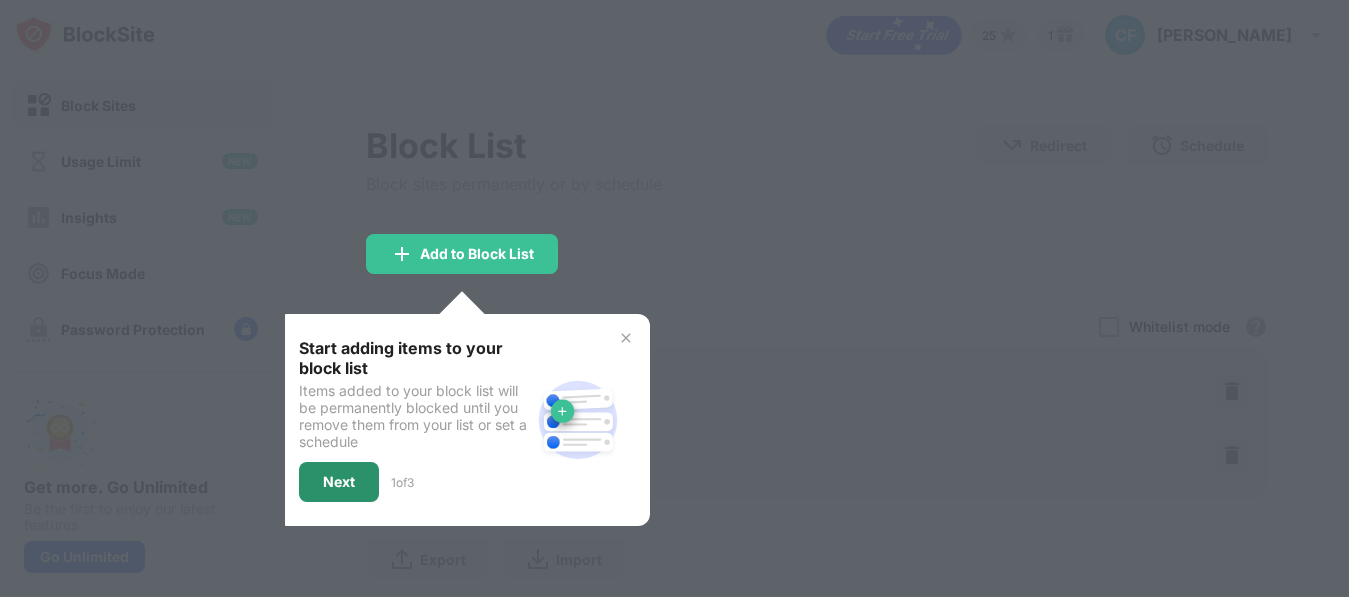 click on "Next" at bounding box center (339, 482) 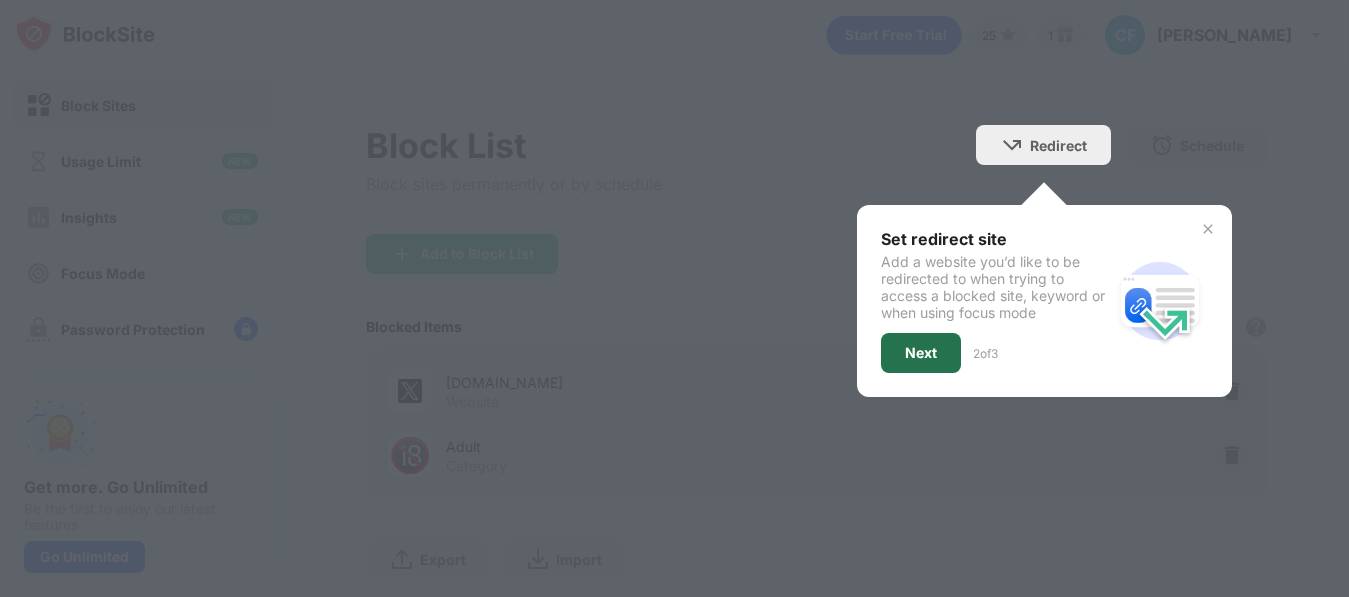 click on "Next" at bounding box center [921, 353] 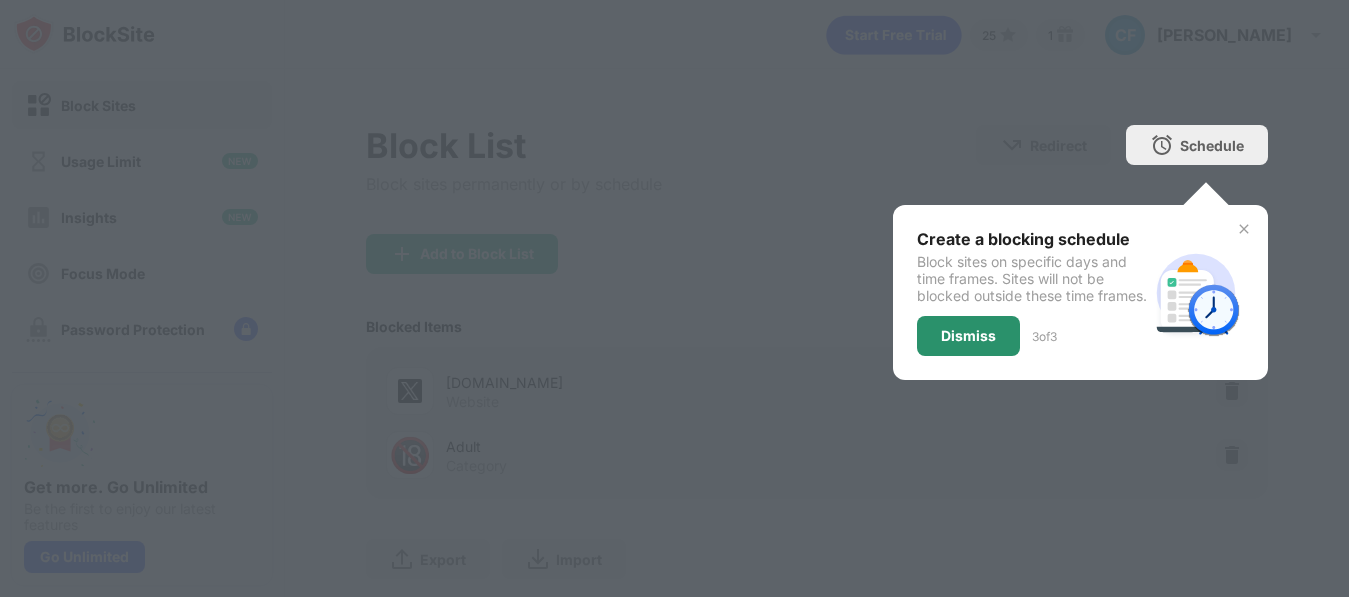 click on "Dismiss" at bounding box center (968, 336) 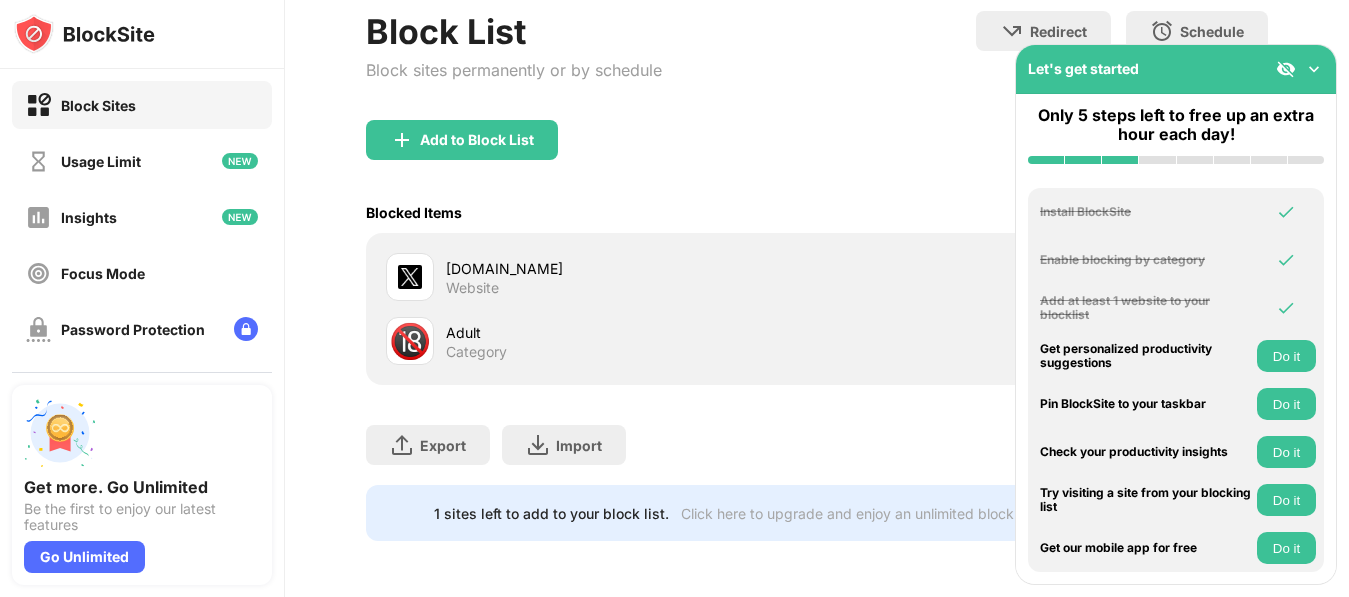 scroll, scrollTop: 129, scrollLeft: 0, axis: vertical 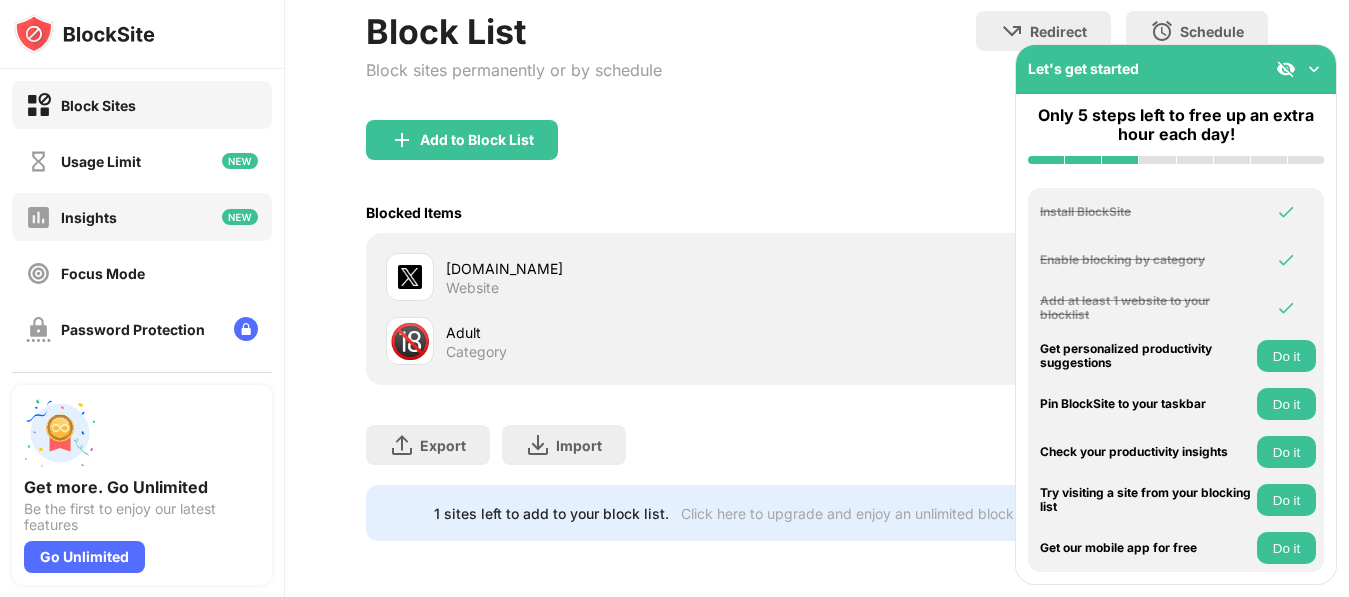 click on "Insights" at bounding box center (142, 217) 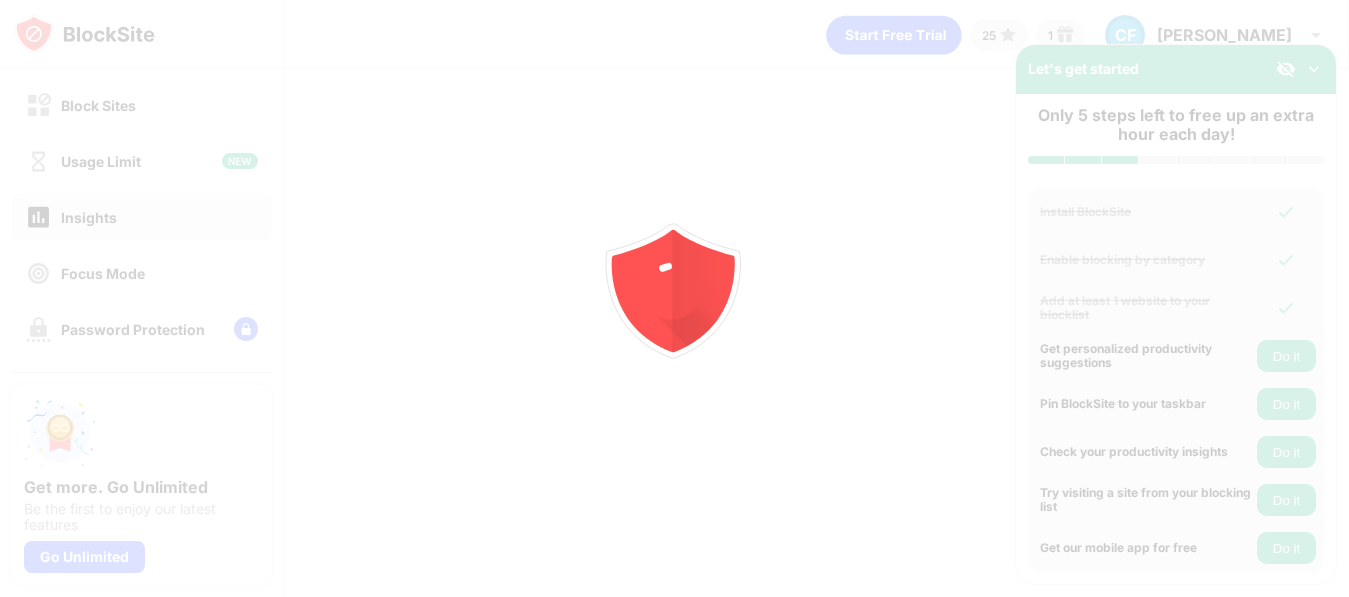 scroll, scrollTop: 0, scrollLeft: 0, axis: both 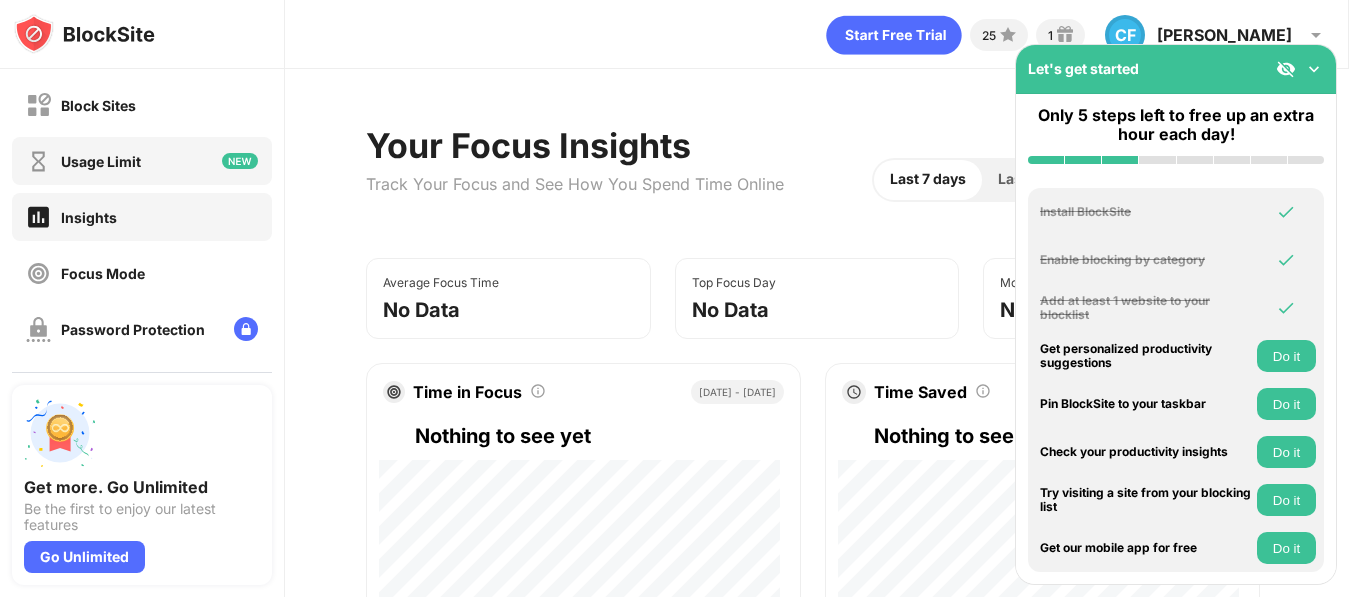 click on "Usage Limit" at bounding box center (101, 161) 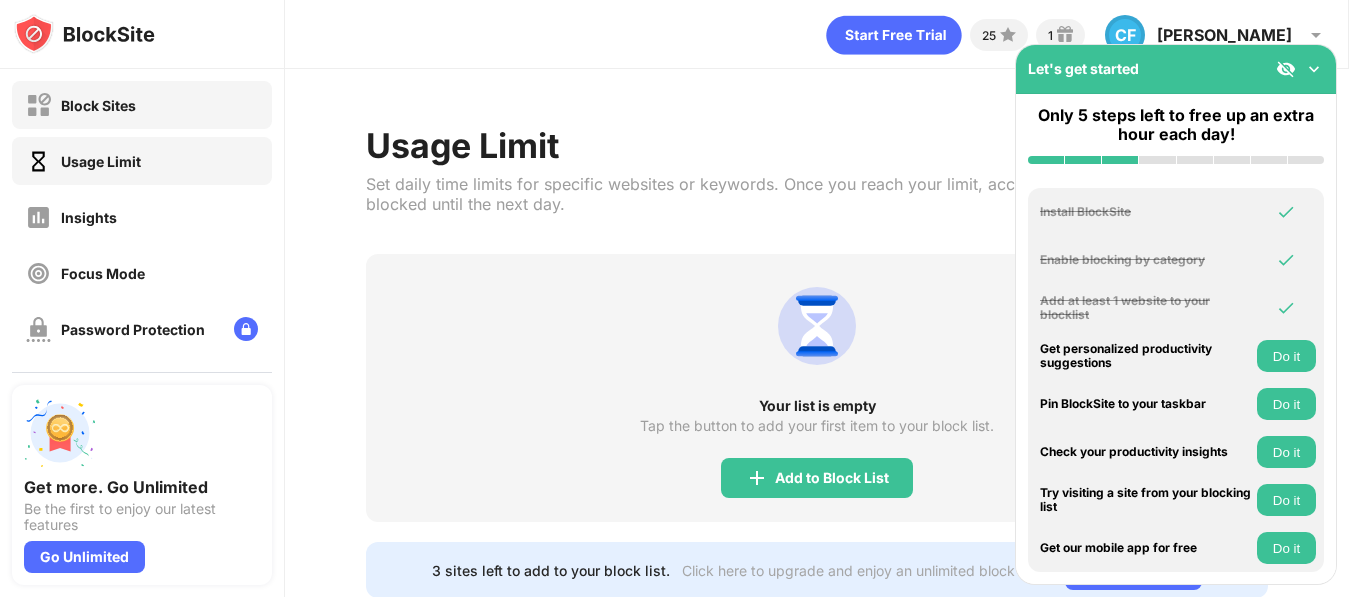 click on "Block Sites" at bounding box center (142, 105) 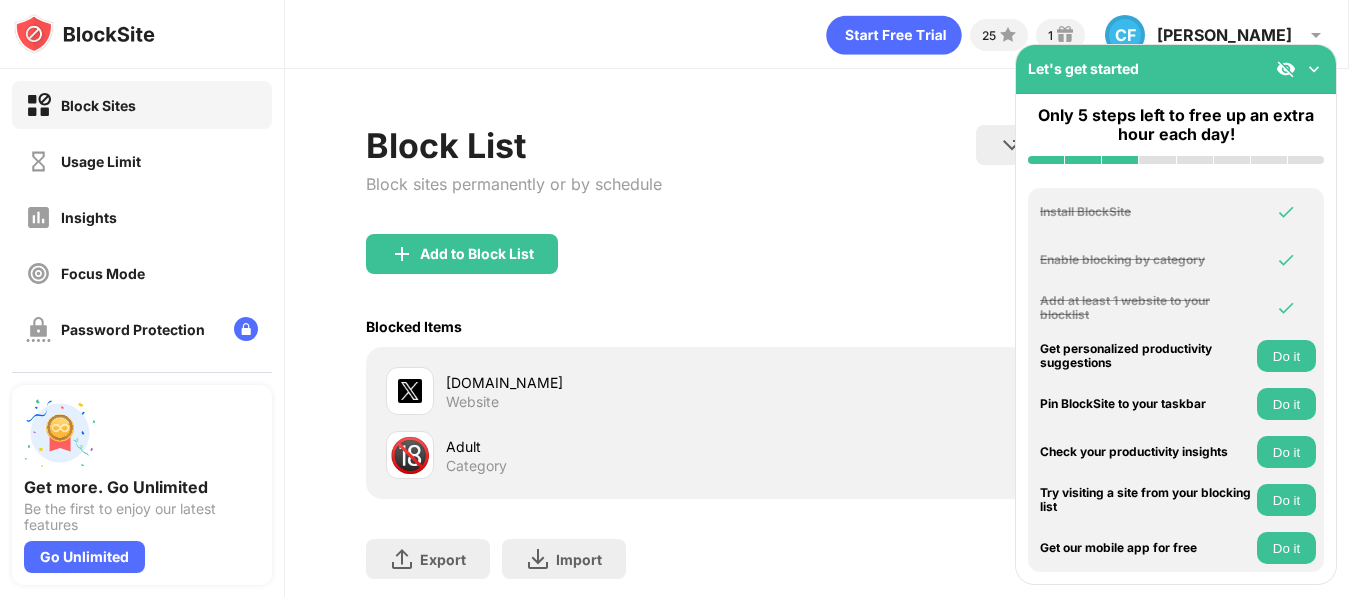 click on "x.com" at bounding box center (631, 382) 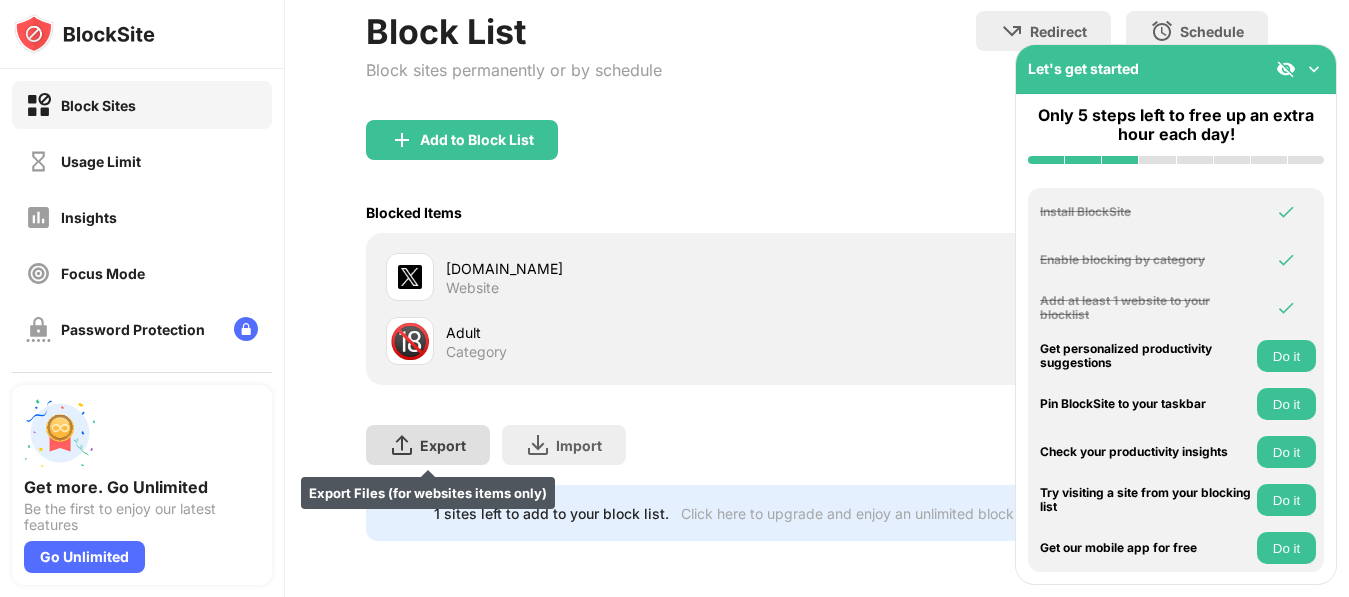 scroll, scrollTop: 129, scrollLeft: 0, axis: vertical 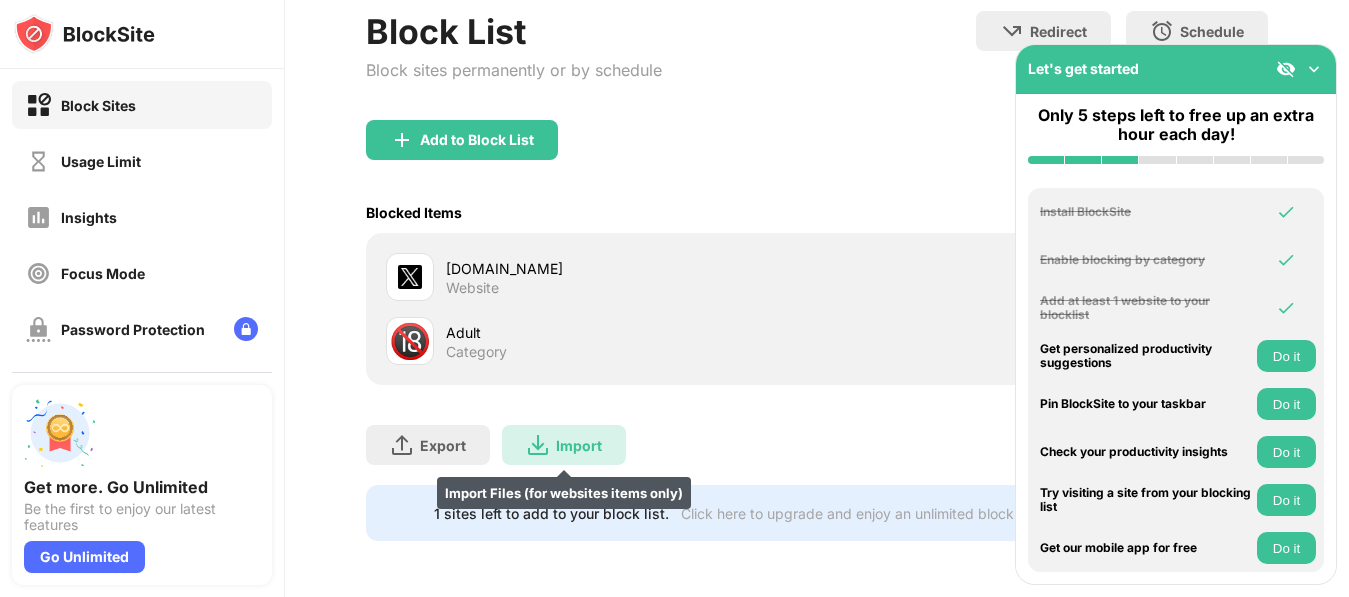 click on "Import" at bounding box center [579, 445] 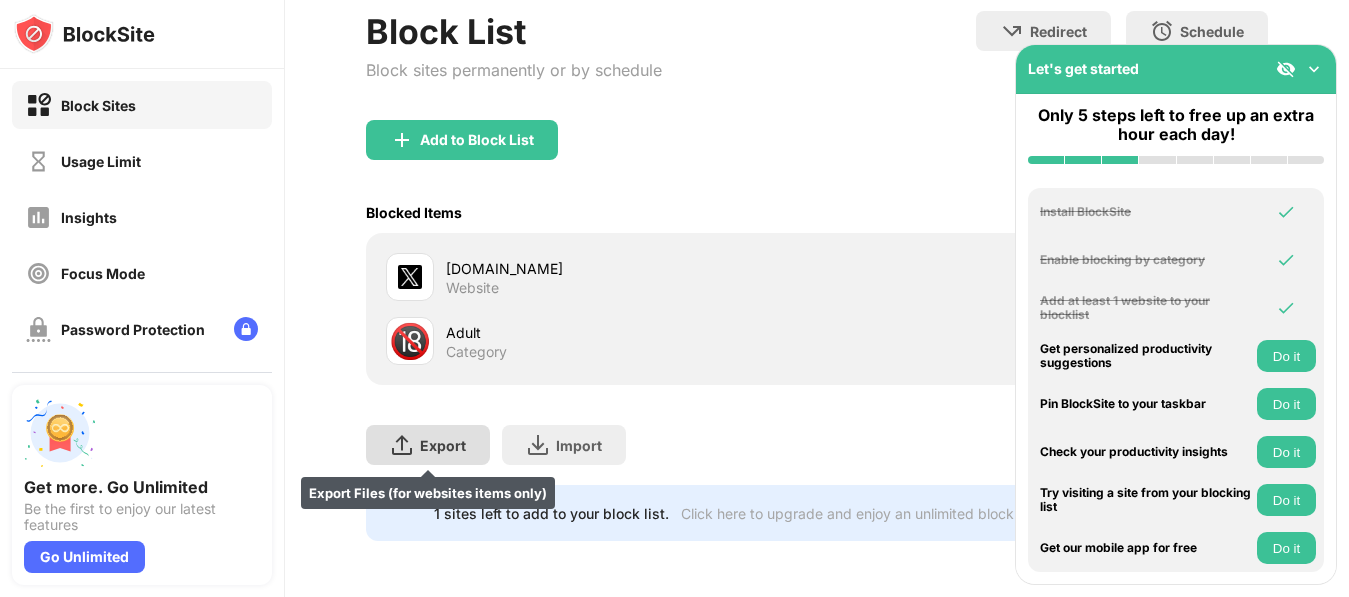 click on "Export" at bounding box center (443, 445) 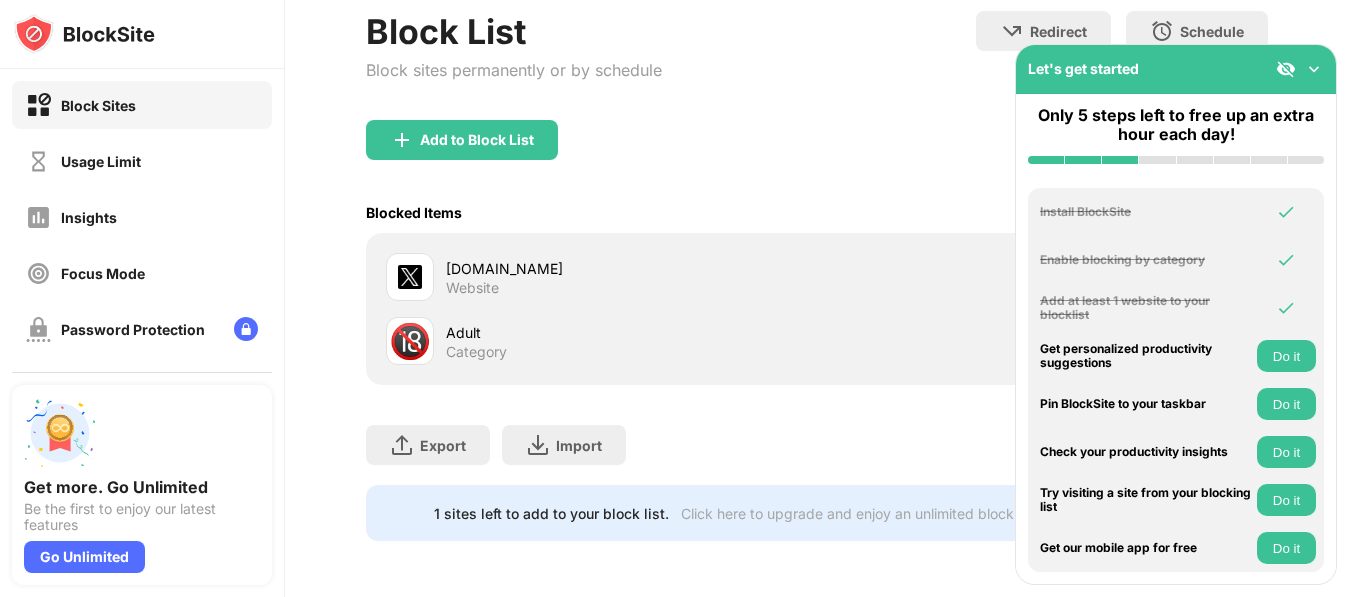 click at bounding box center (1314, 69) 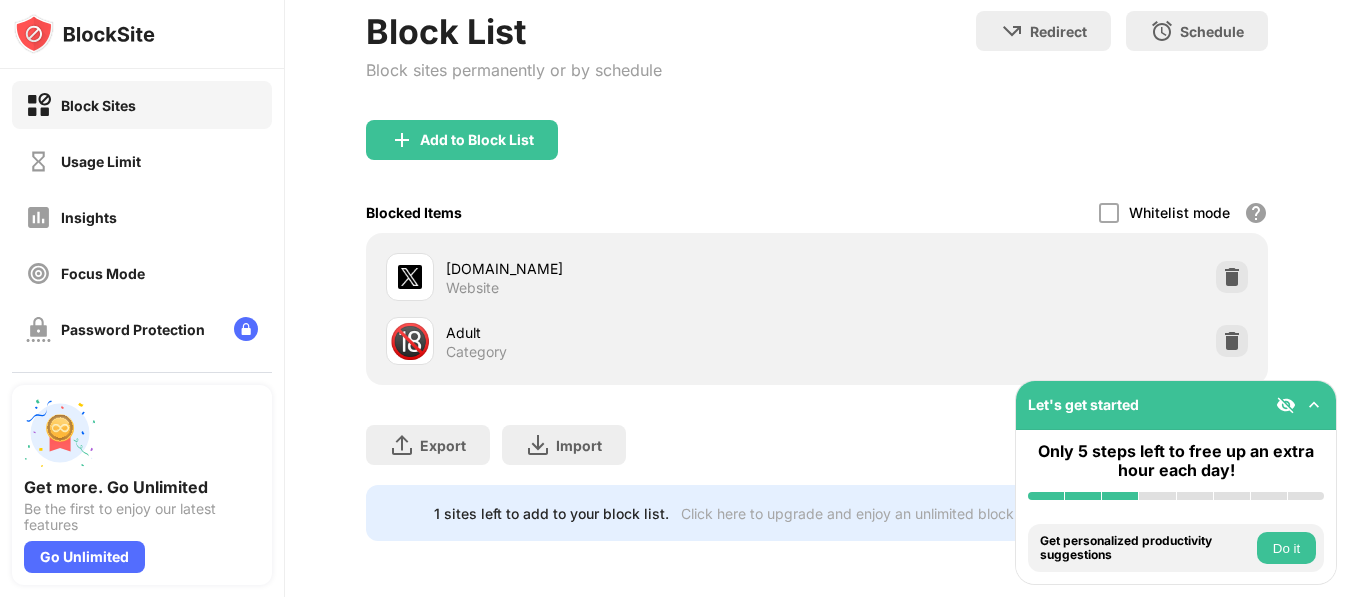 click at bounding box center [1286, 405] 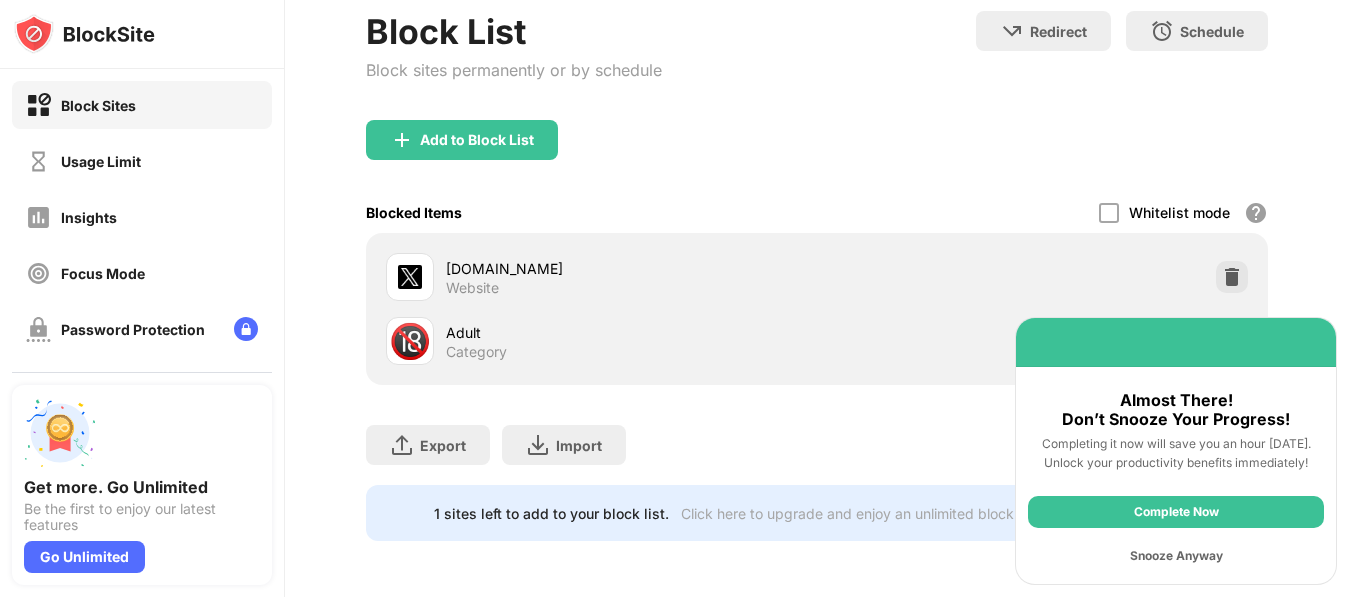 click on "Block List Block sites permanently or by schedule Redirect Choose a site to be redirected to when blocking is active Schedule Select which days and timeframes the block list will be active Add to Block List Blocked Items Whitelist mode Block all websites except for those in your whitelist. Whitelist Mode only works with URLs and won't include categories or keywords. x.com Website 🔞 Adult Category Export Export Files (for websites items only) Import Import Files (for websites items only) 1 sites left to add to your block list. Click here to upgrade and enjoy an unlimited block list. Go Unlimited" at bounding box center (817, 276) 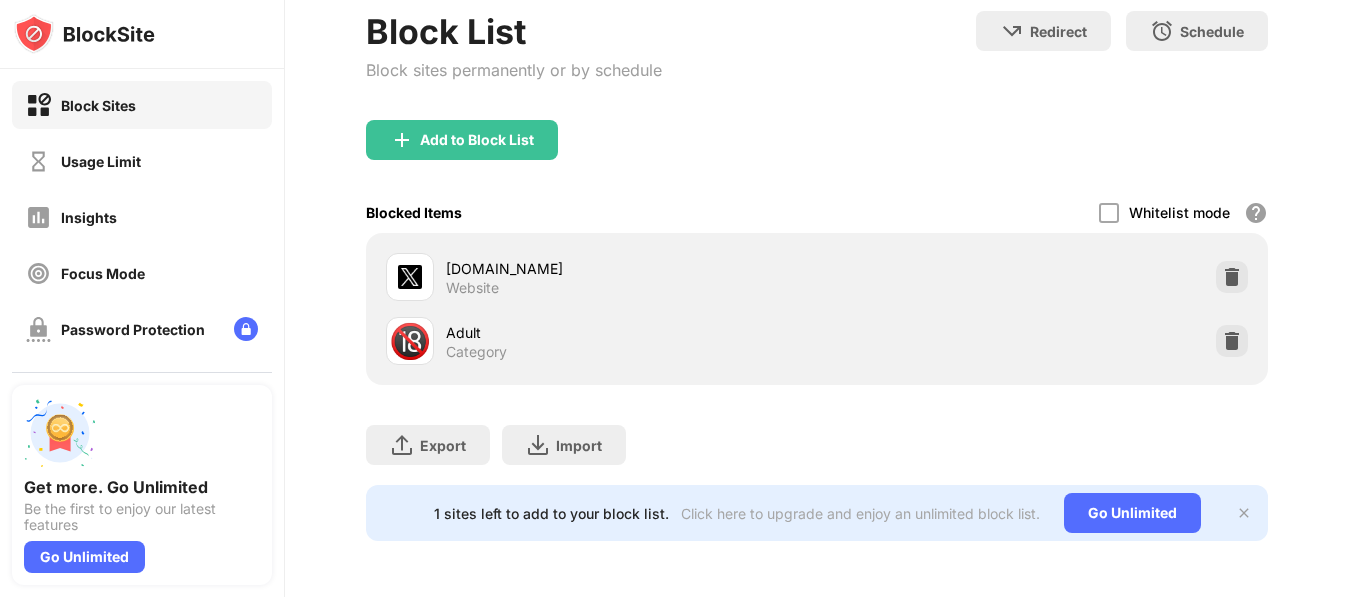 click on "🔞" at bounding box center (410, 341) 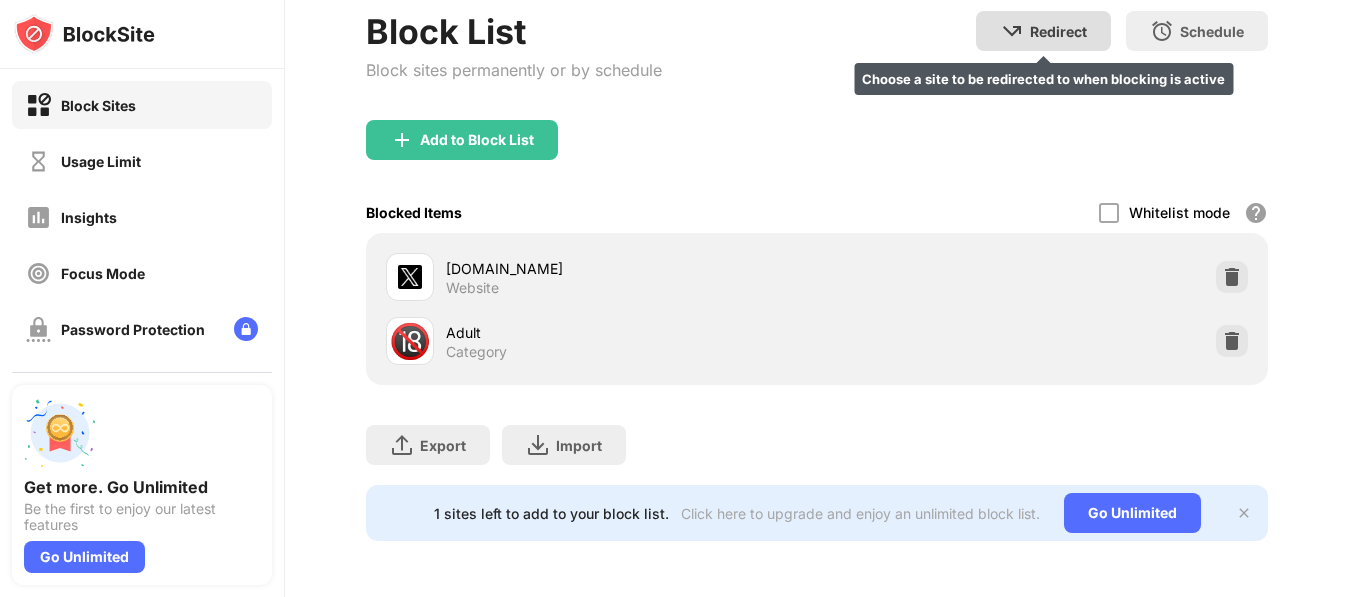 click on "Redirect" at bounding box center [1058, 31] 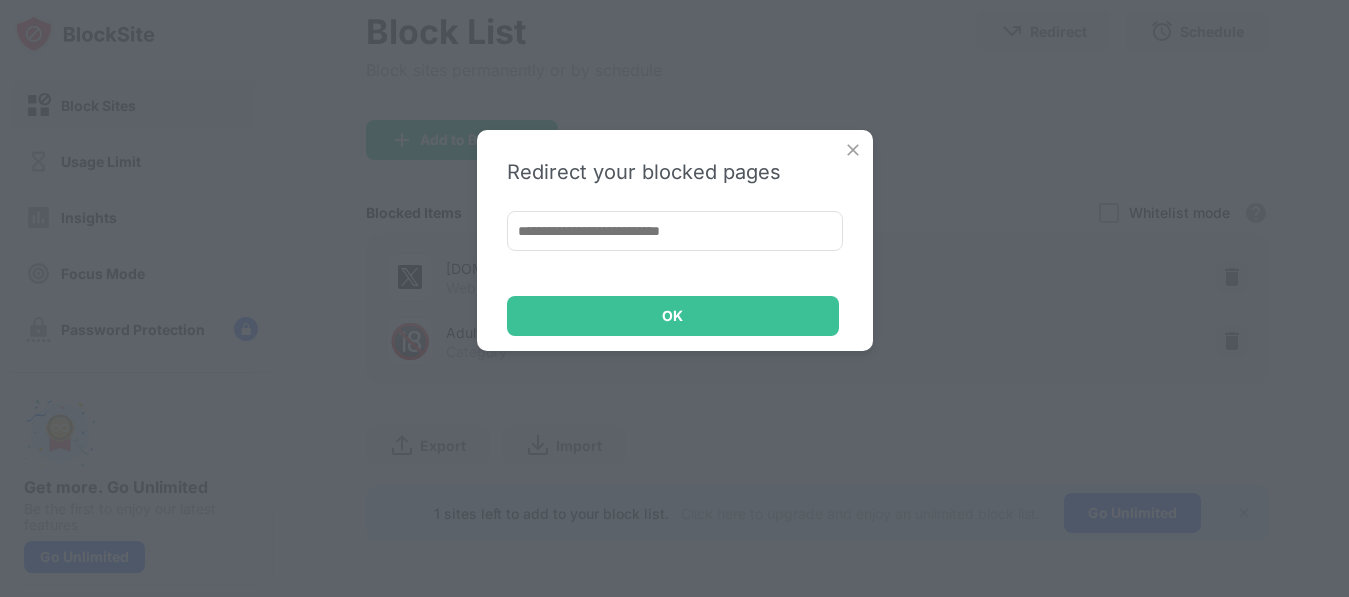 click at bounding box center (675, 231) 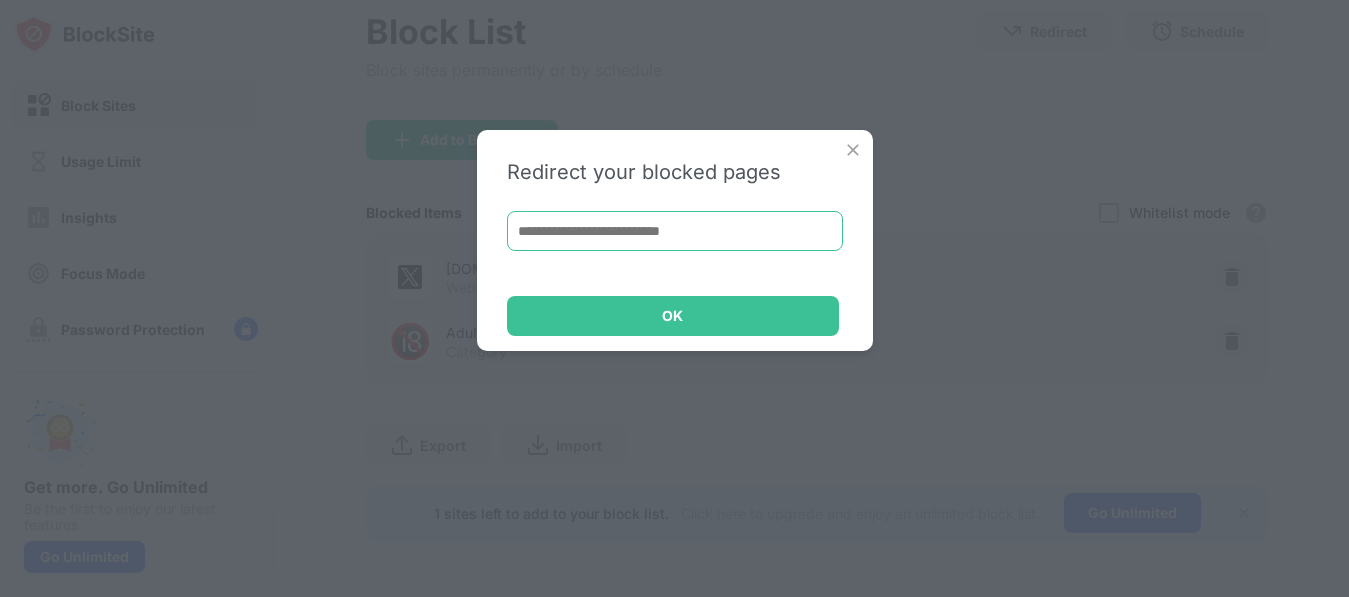 click at bounding box center (675, 231) 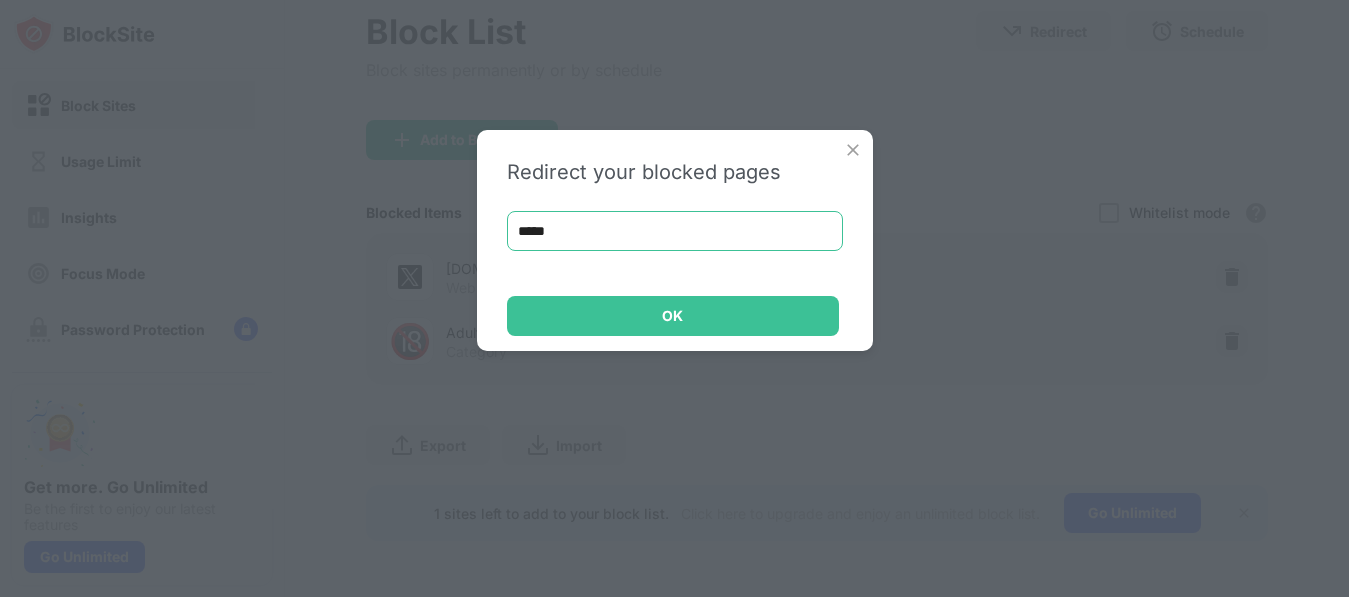 type on "*****" 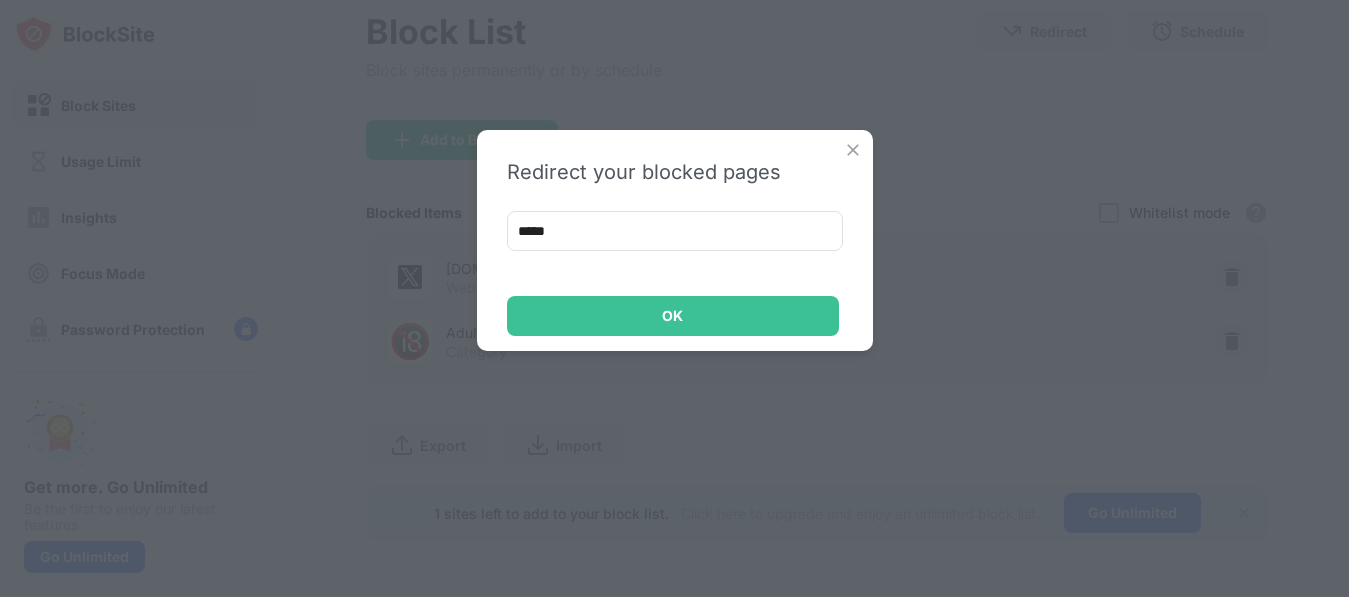 drag, startPoint x: 854, startPoint y: 144, endPoint x: 850, endPoint y: 132, distance: 12.649111 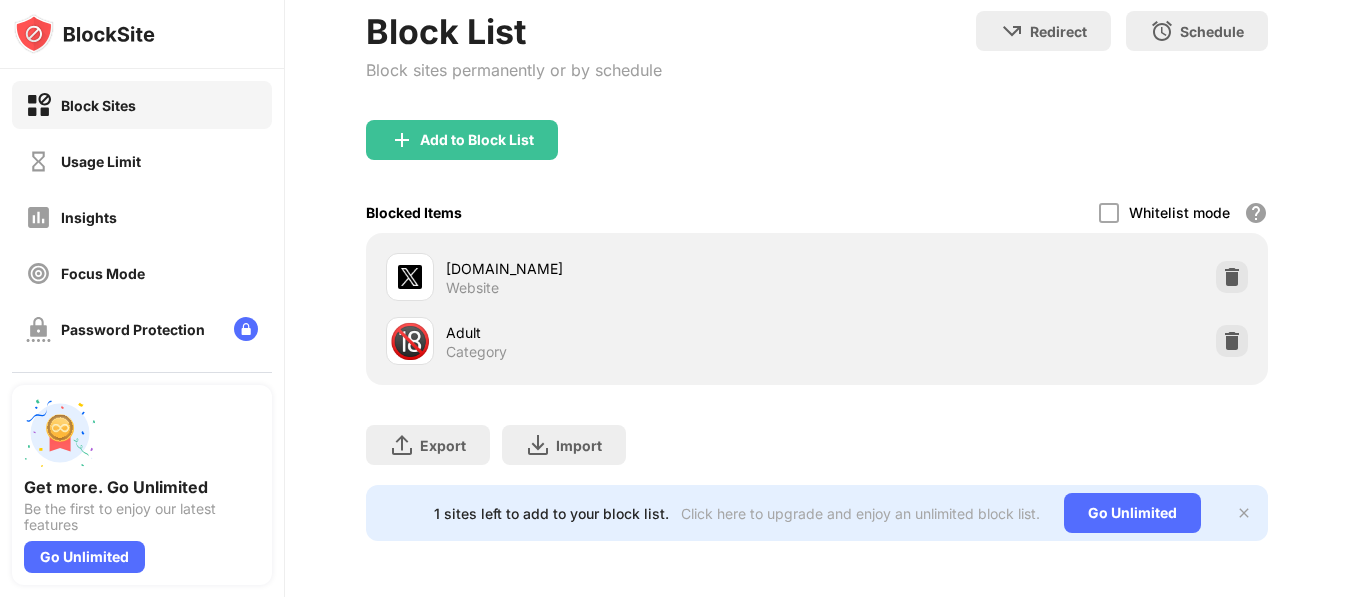 click on "Blocked Items" at bounding box center (414, 212) 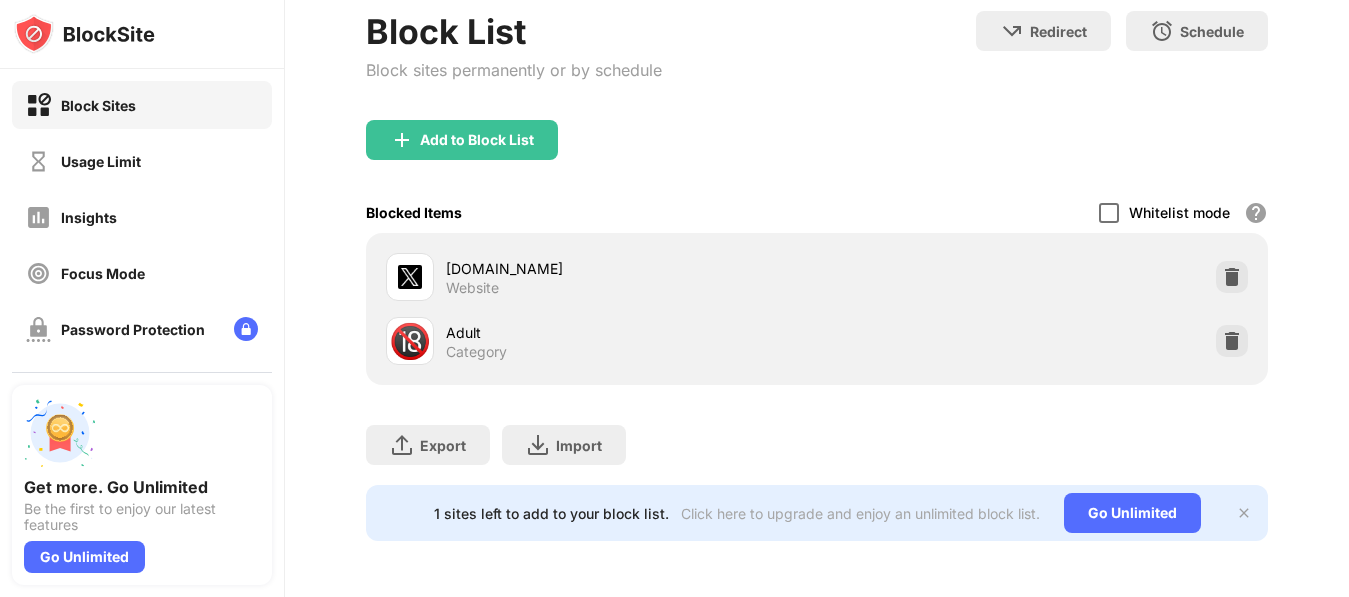click on "Whitelist mode Block all websites except for those in your whitelist. Whitelist Mode only works with URLs and won't include categories or keywords." at bounding box center (1183, 212) 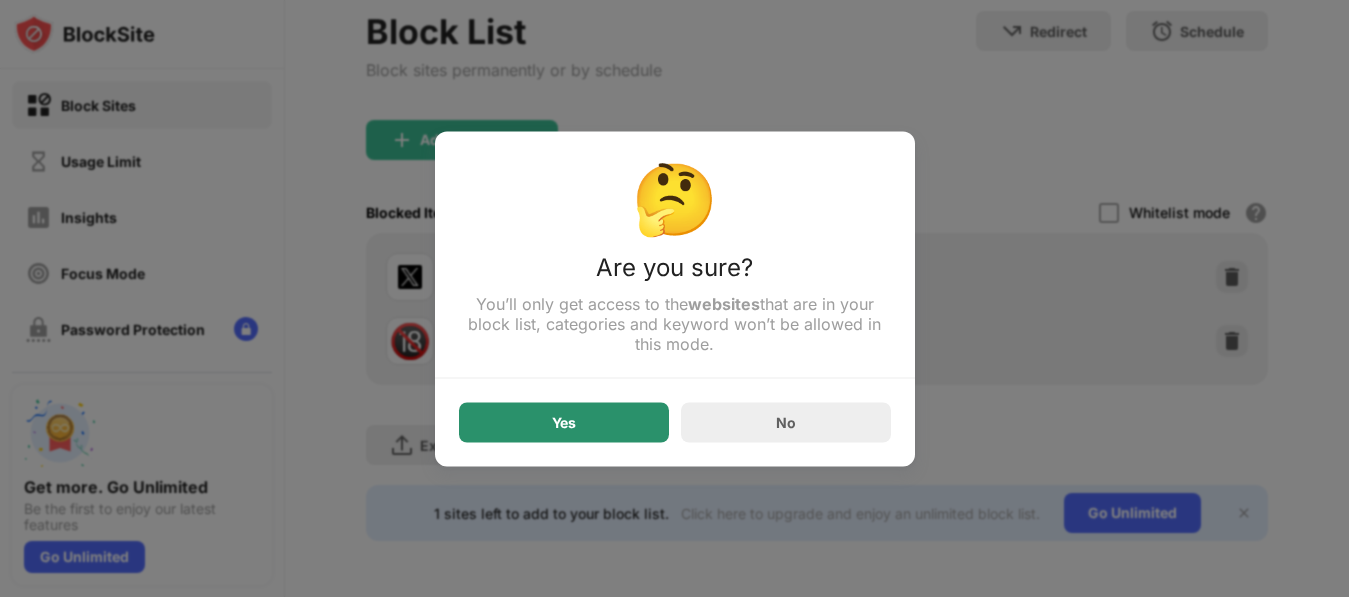drag, startPoint x: 643, startPoint y: 441, endPoint x: 581, endPoint y: 438, distance: 62.072536 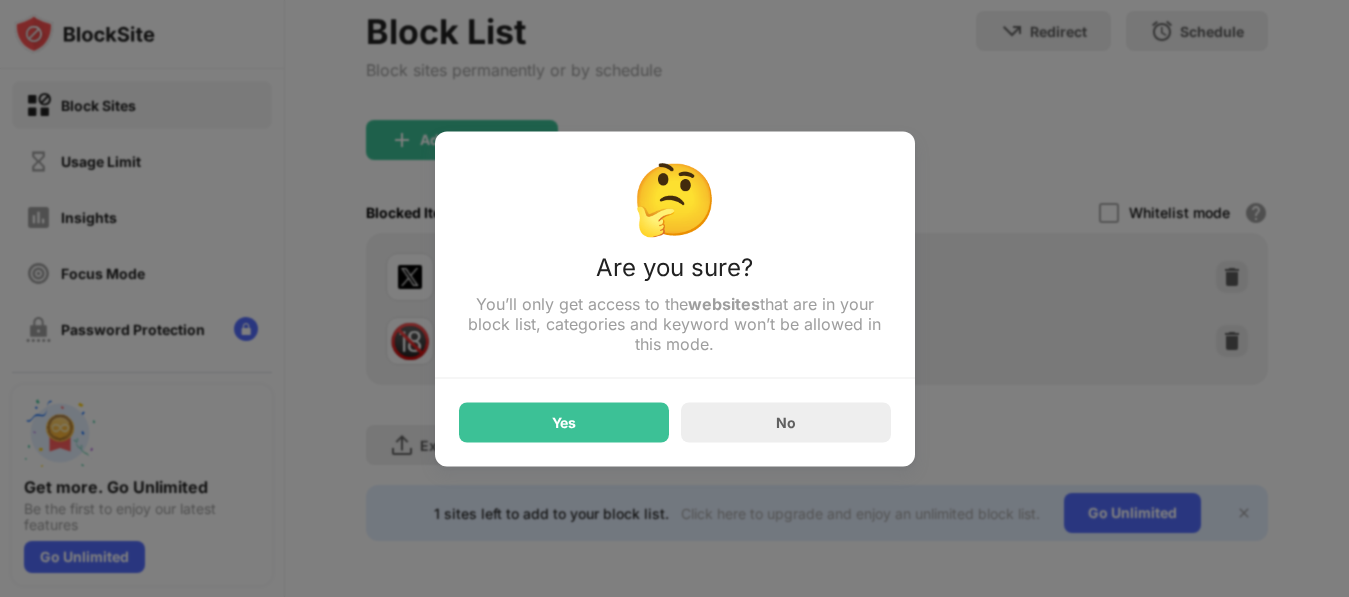 click on "Yes" at bounding box center [564, 422] 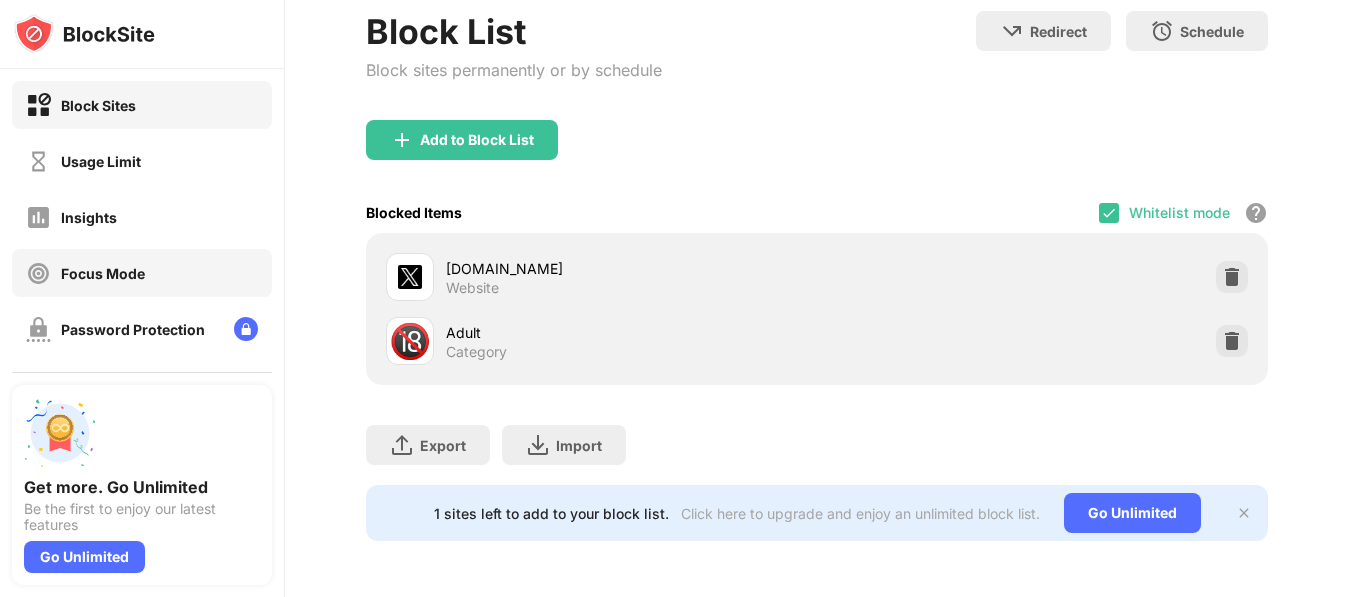 click on "Focus Mode" at bounding box center (142, 273) 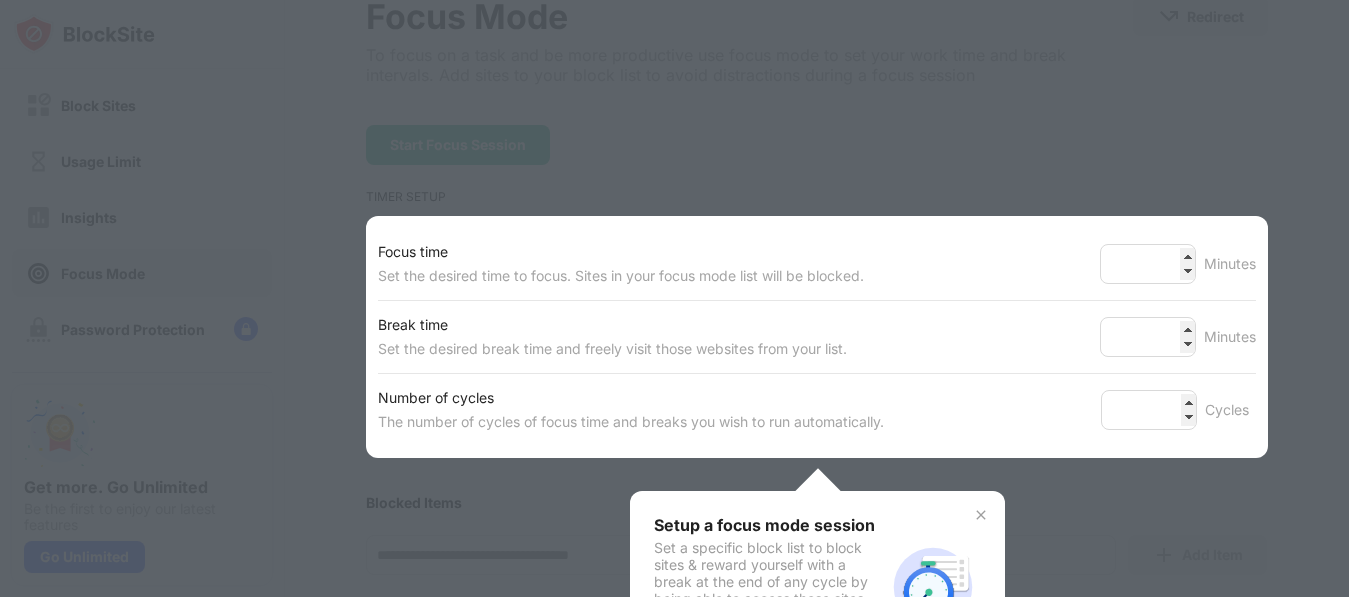 click at bounding box center [674, 298] 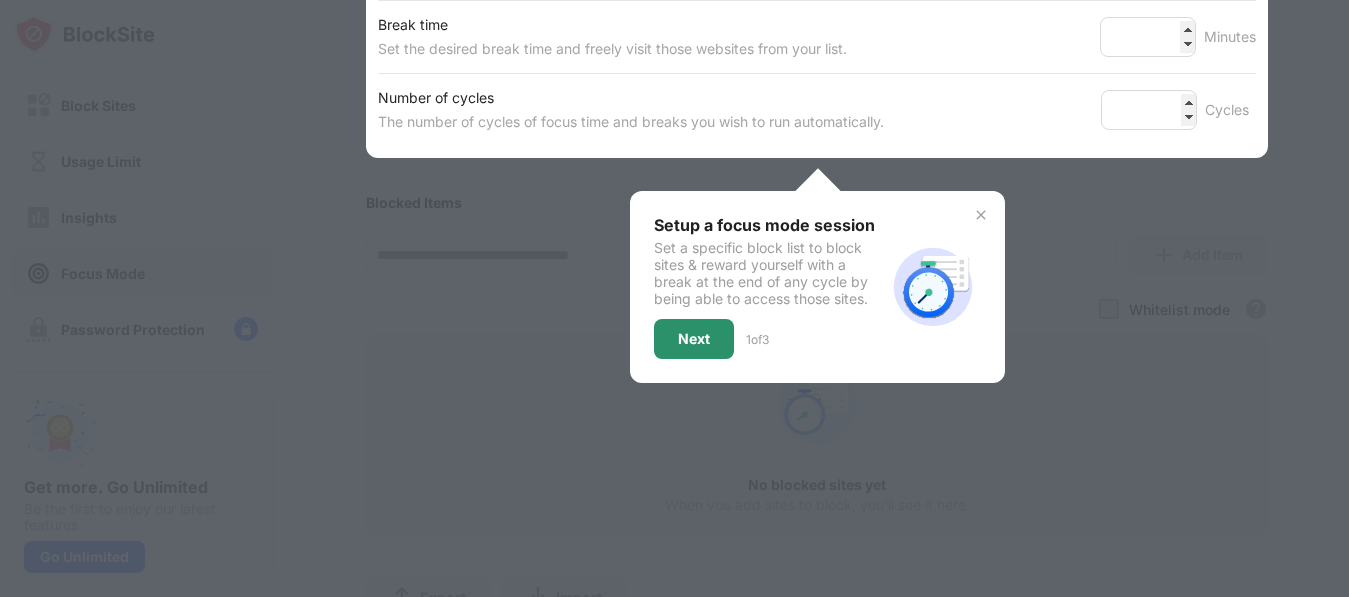 click on "Next" at bounding box center (694, 339) 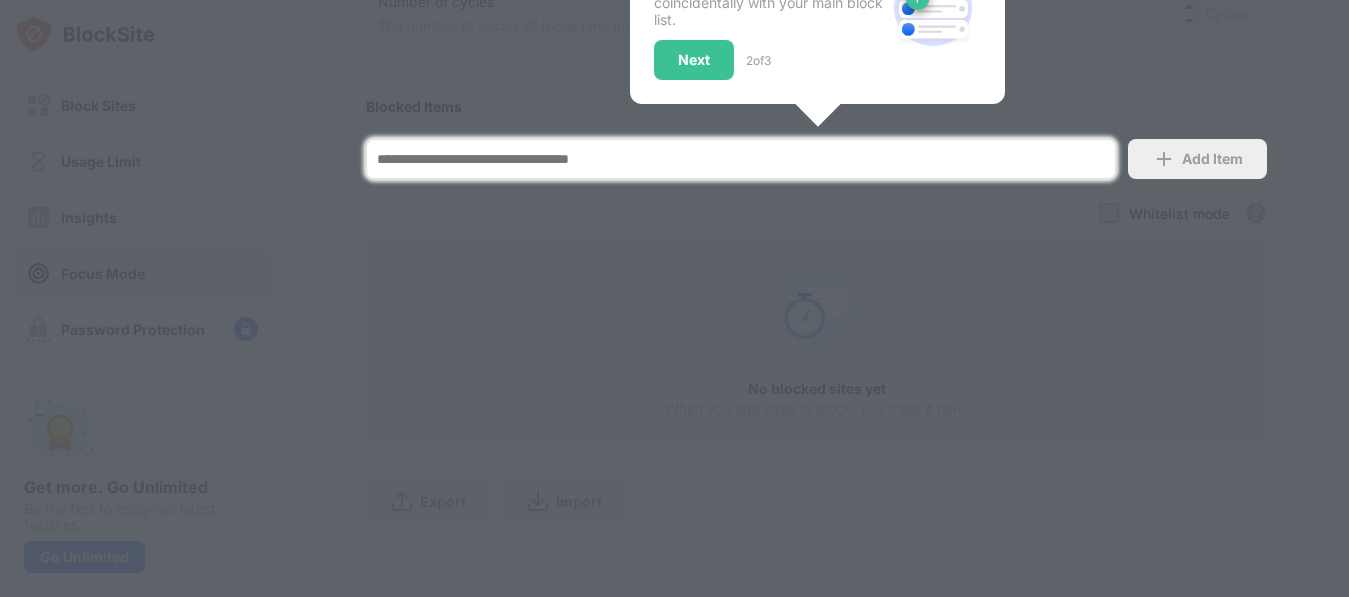 scroll, scrollTop: 540, scrollLeft: 0, axis: vertical 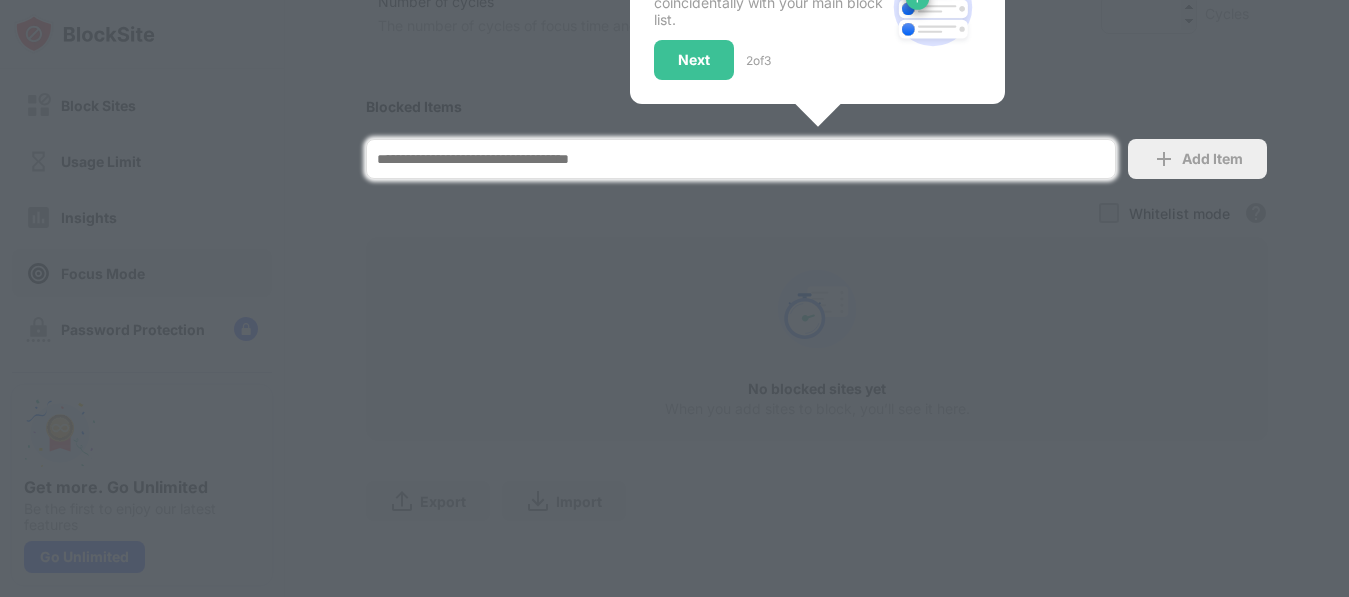 drag, startPoint x: 632, startPoint y: 97, endPoint x: 641, endPoint y: 66, distance: 32.280025 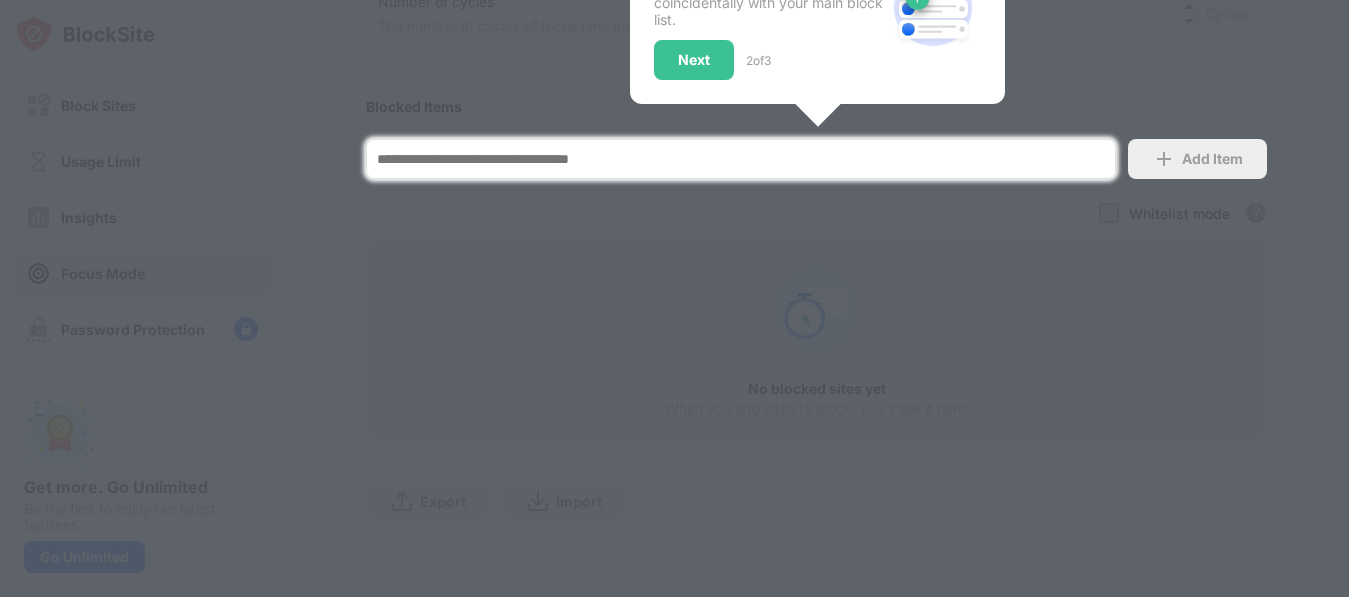 click on "Next" at bounding box center [694, 60] 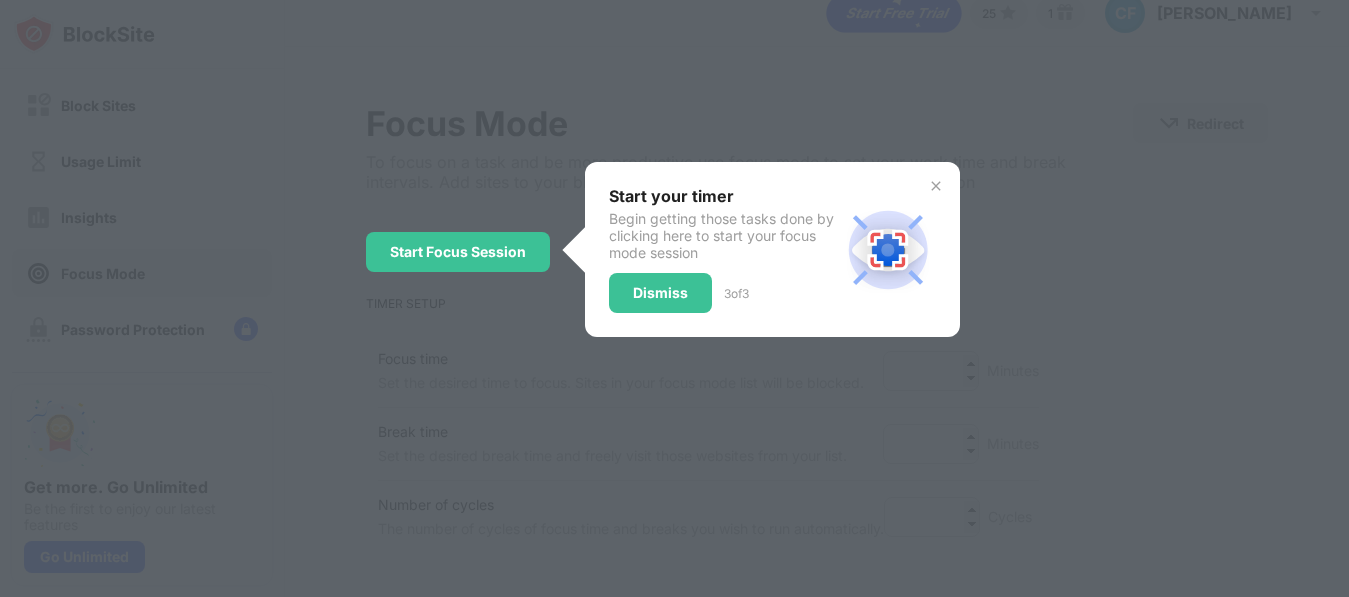 scroll, scrollTop: 15, scrollLeft: 0, axis: vertical 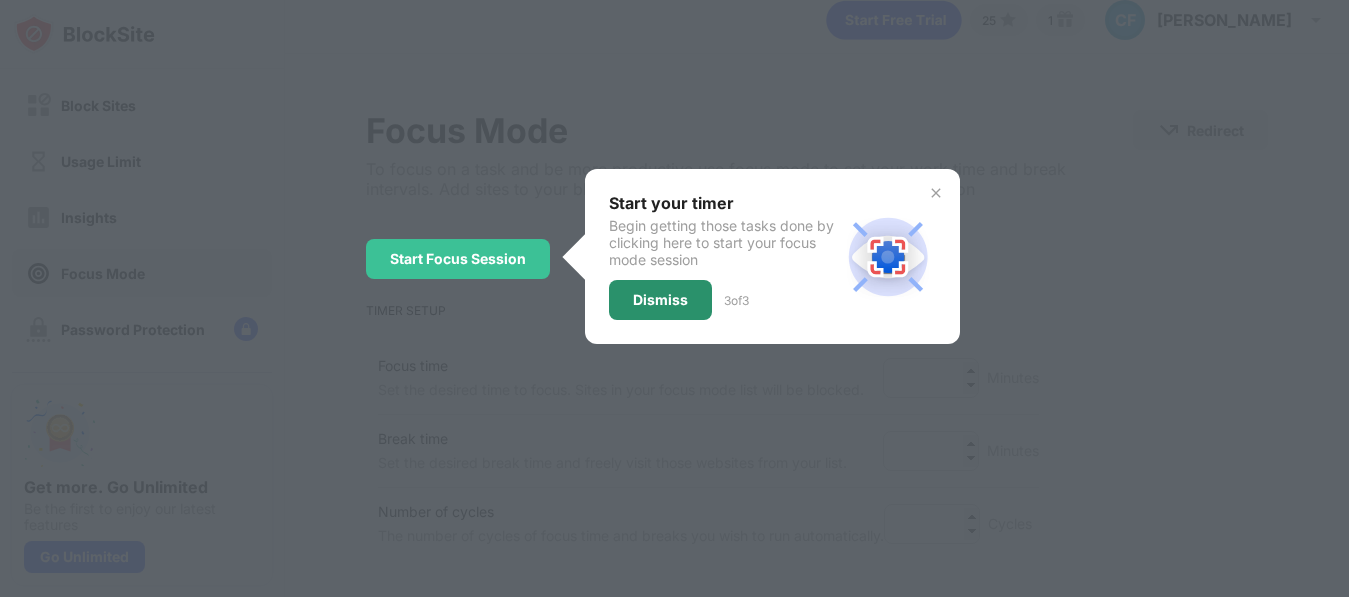 click on "Dismiss" at bounding box center [660, 300] 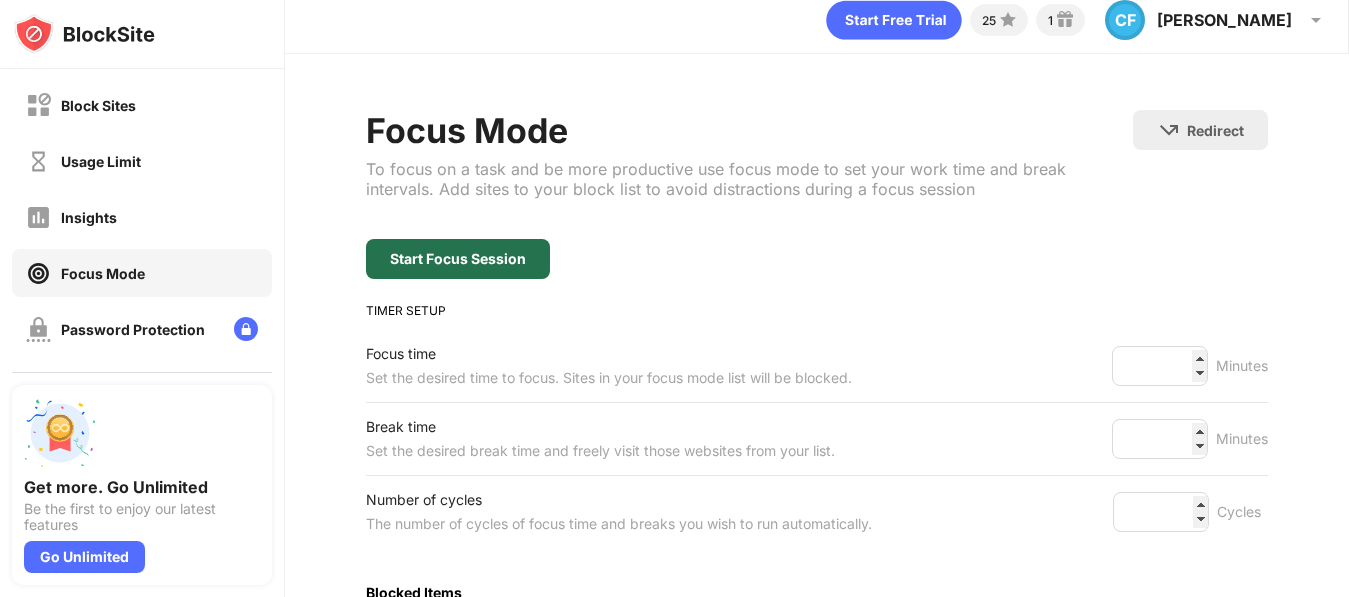 click on "Start Focus Session" at bounding box center [458, 259] 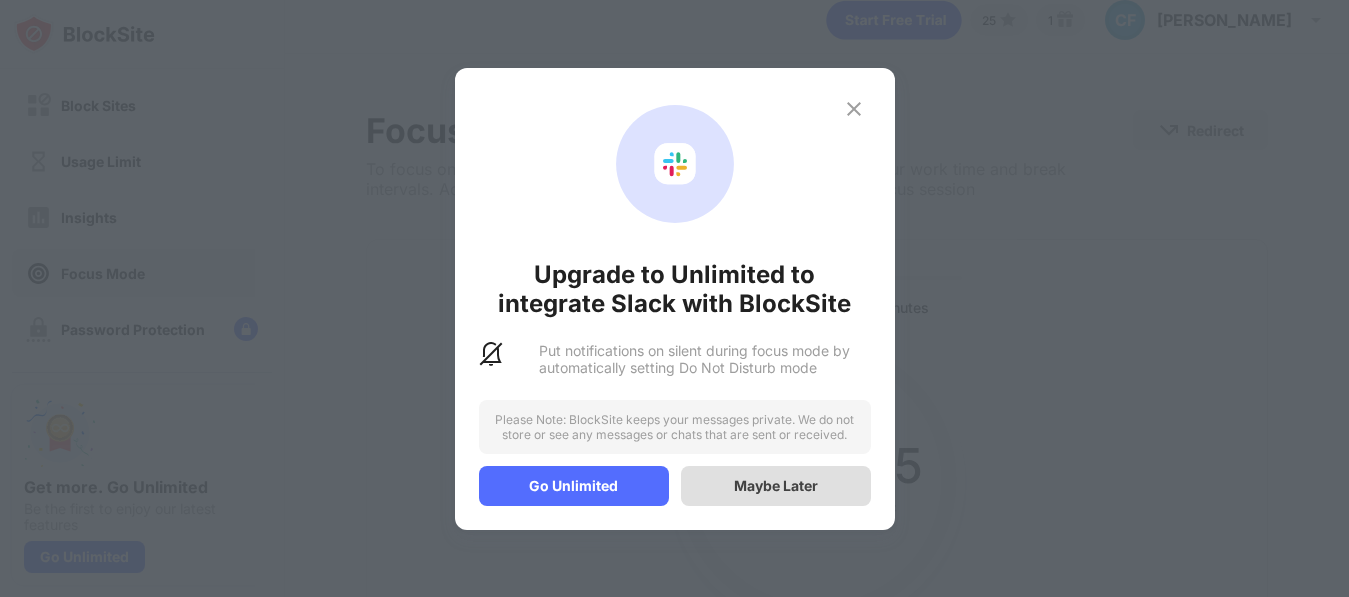 click on "Maybe Later" at bounding box center (776, 485) 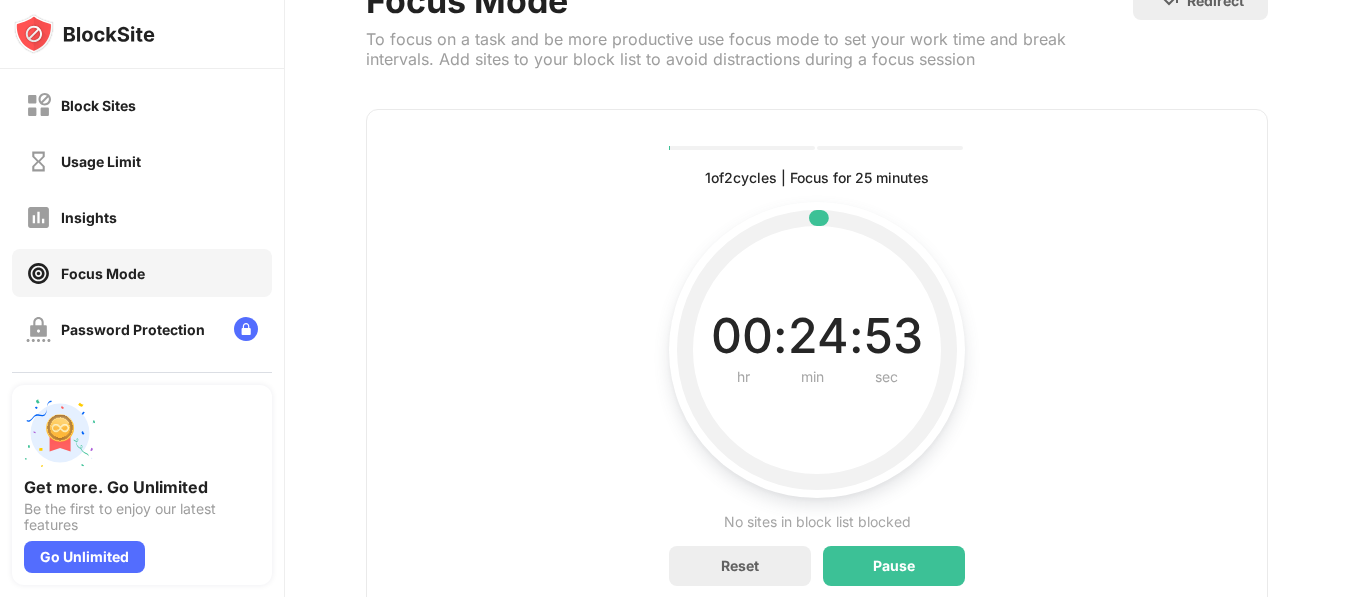 scroll, scrollTop: 215, scrollLeft: 0, axis: vertical 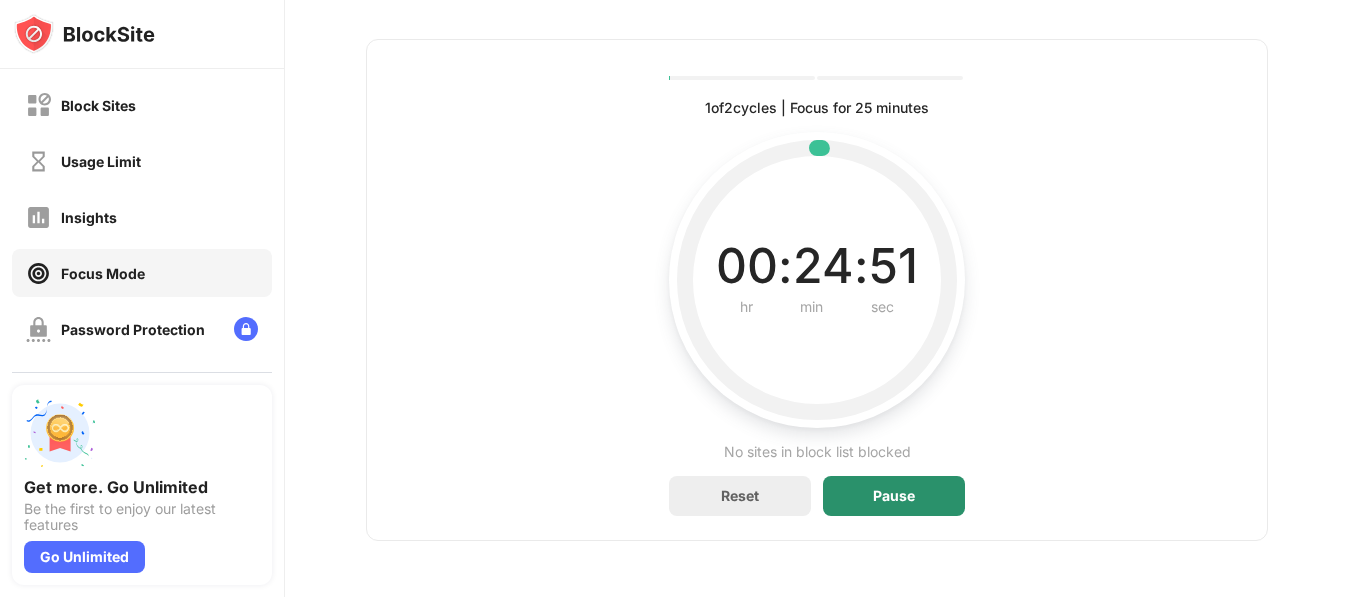 click on "Pause" at bounding box center (894, 496) 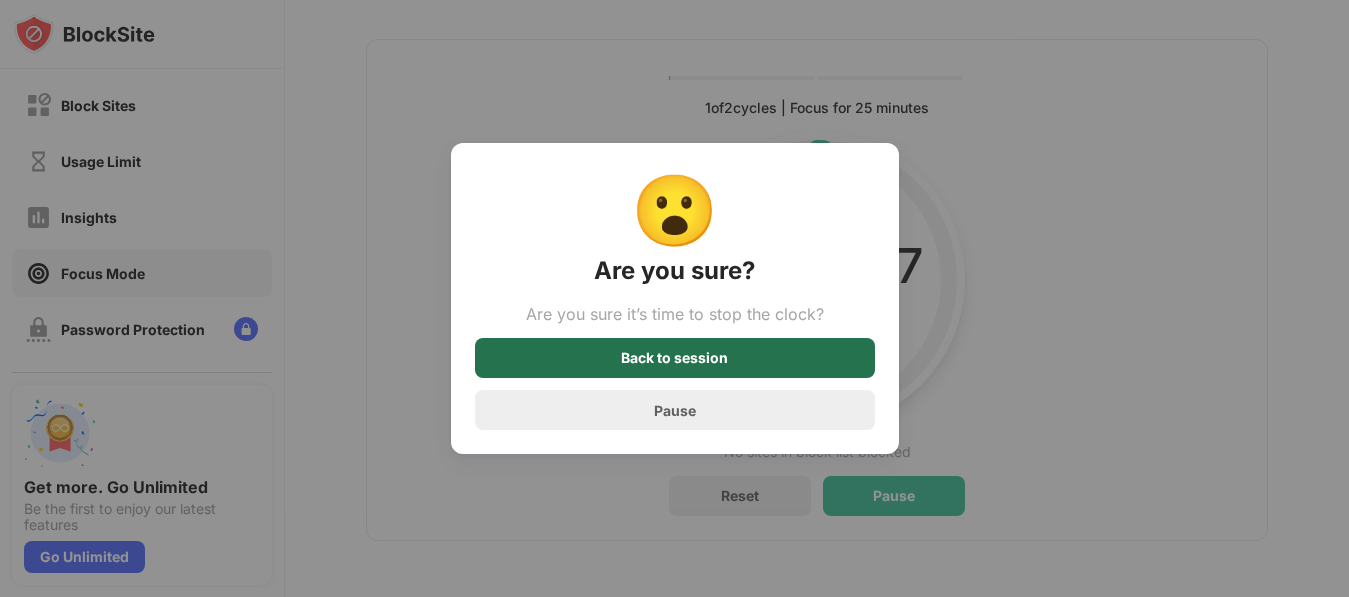click on "Back to session" at bounding box center [675, 358] 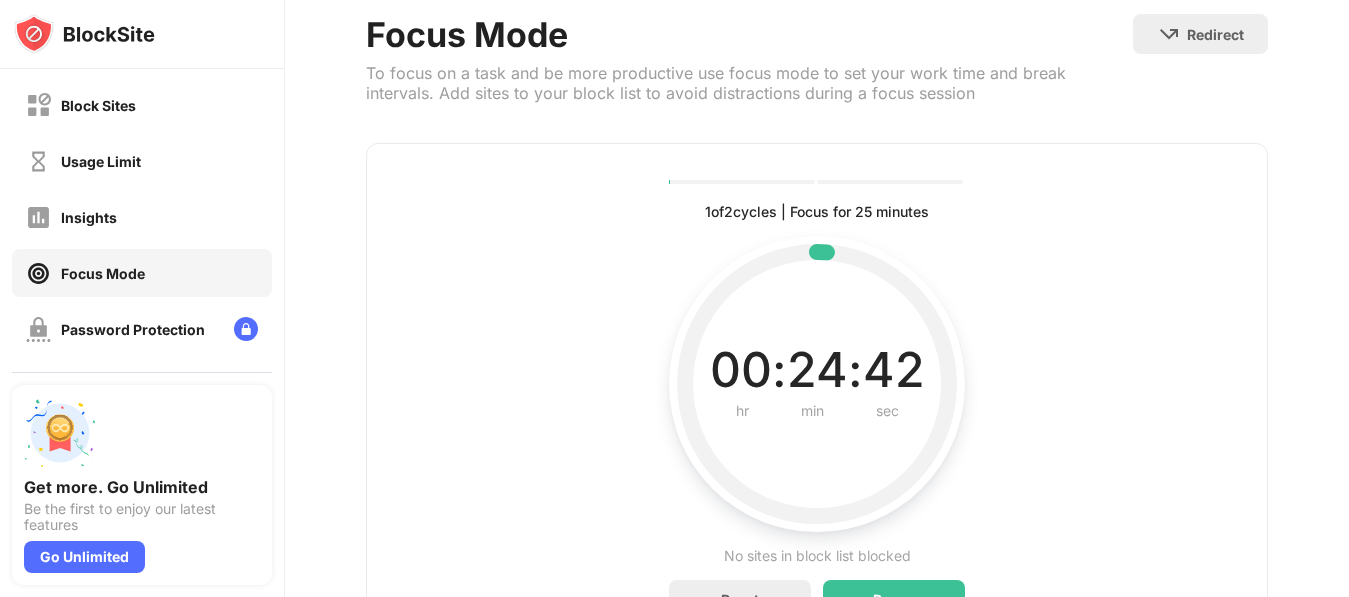 scroll, scrollTop: 200, scrollLeft: 0, axis: vertical 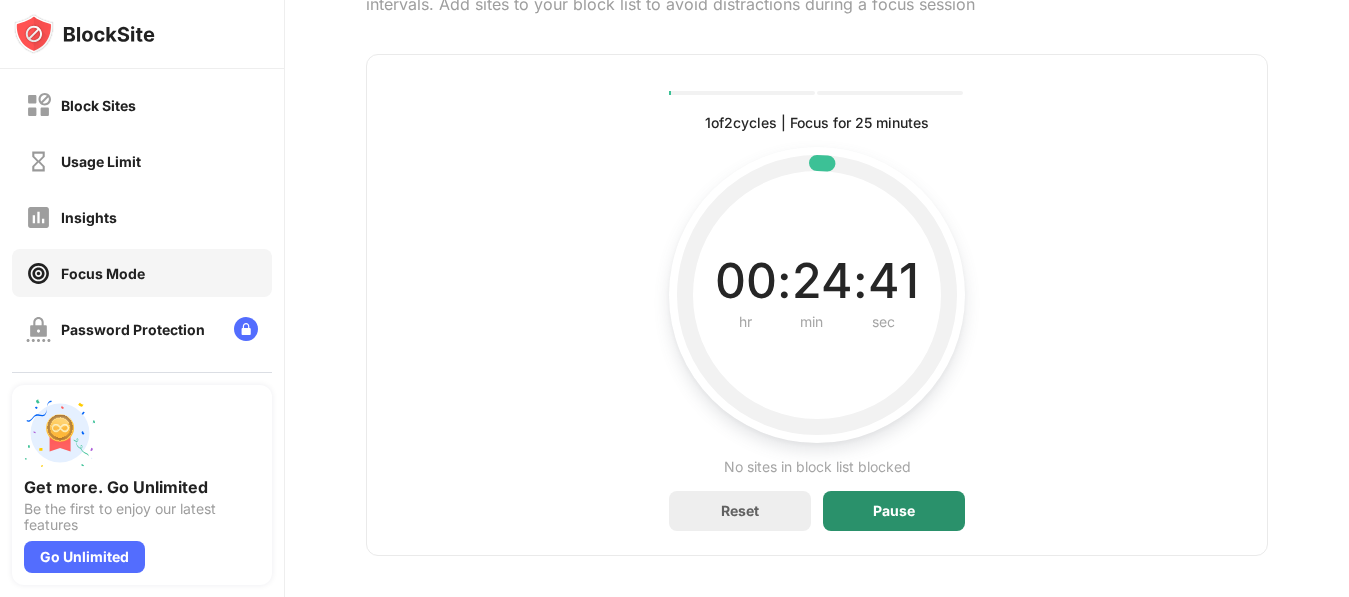 click on "Pause" at bounding box center (894, 511) 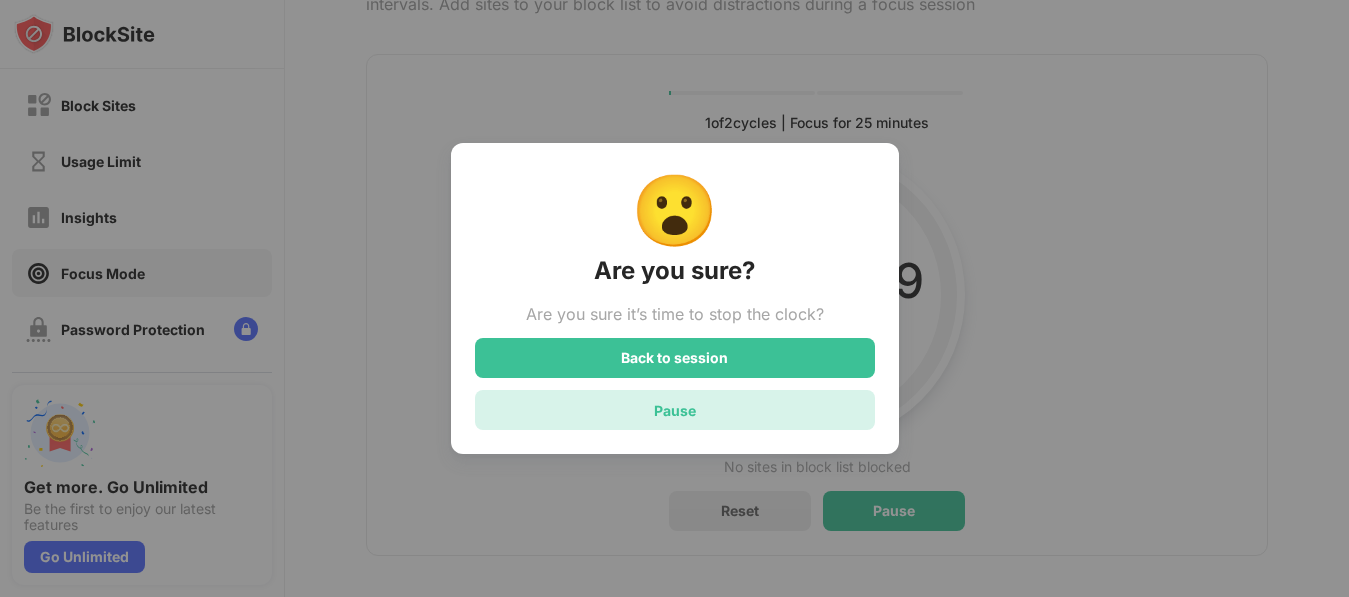 click on "Pause" at bounding box center [675, 410] 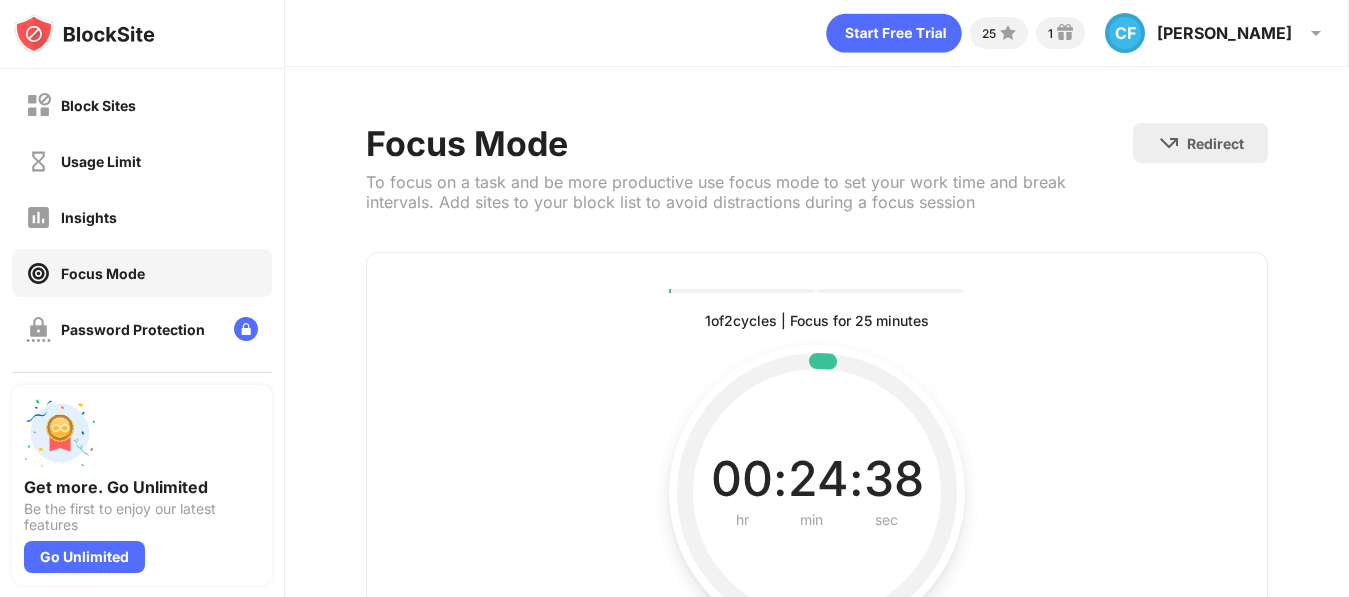 scroll, scrollTop: 0, scrollLeft: 0, axis: both 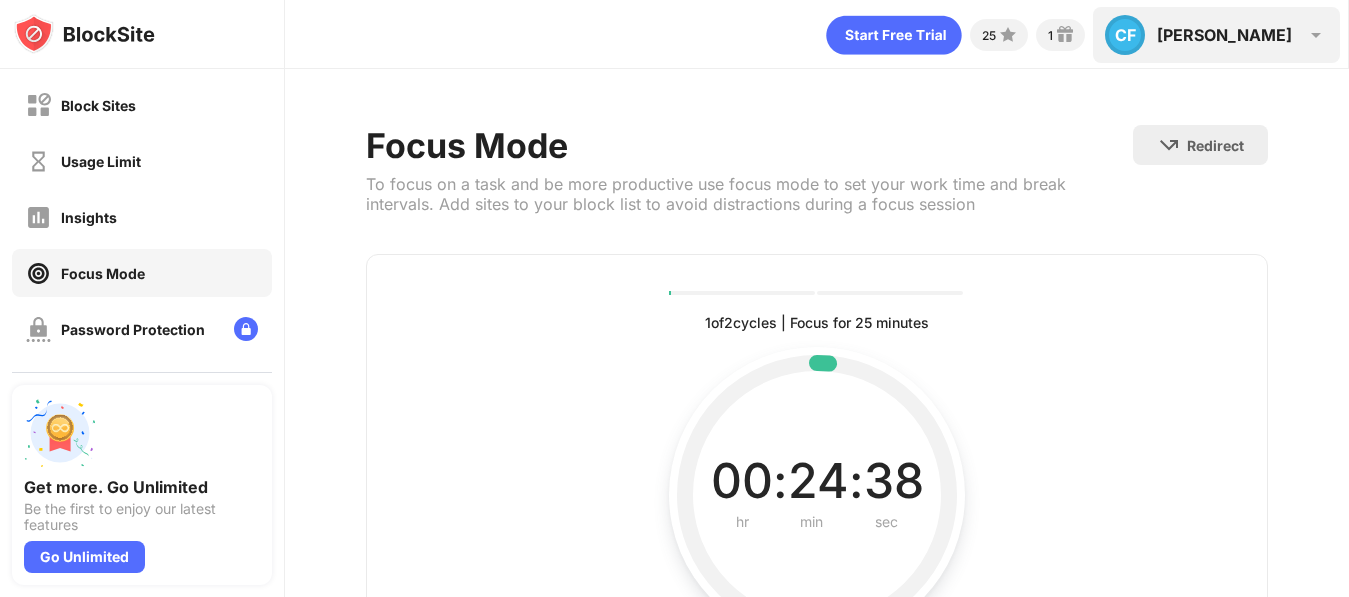 click at bounding box center (1316, 35) 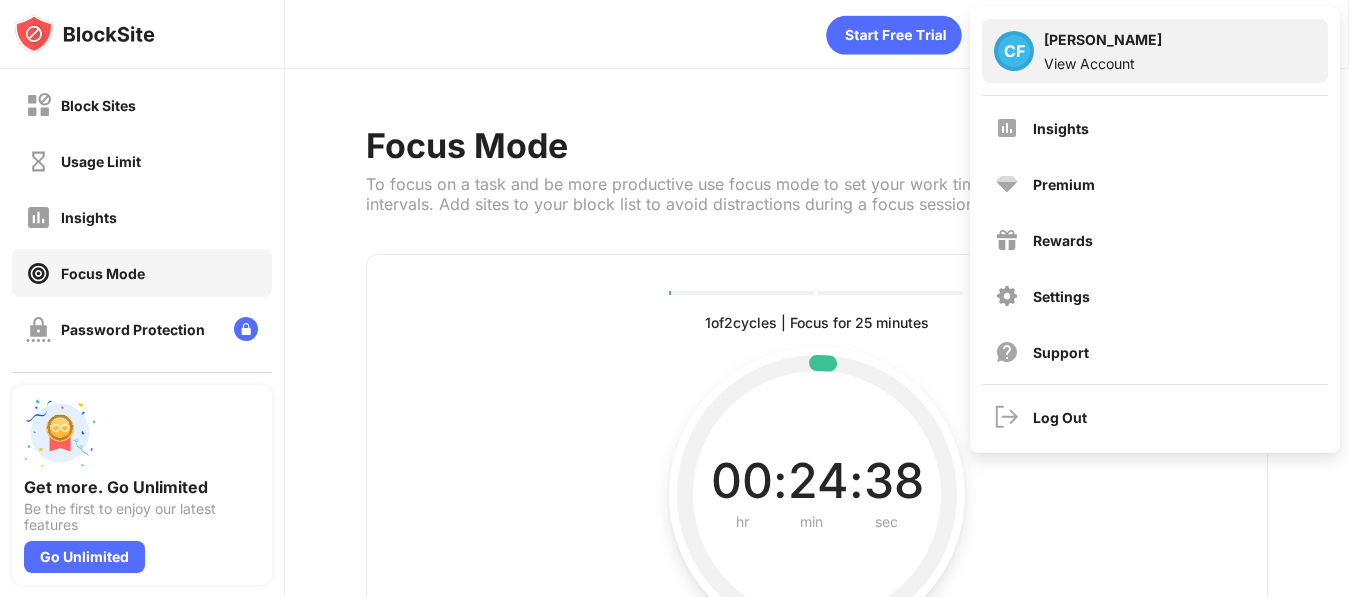 click on "View Account" at bounding box center [1103, 63] 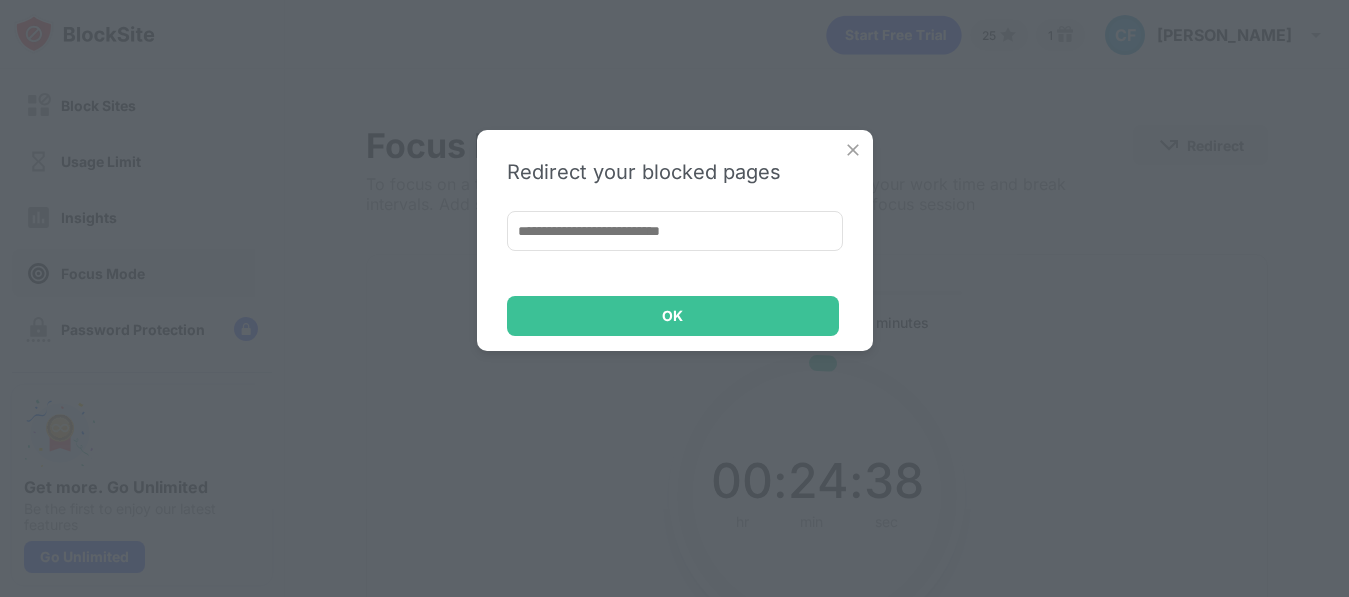 click at bounding box center [853, 150] 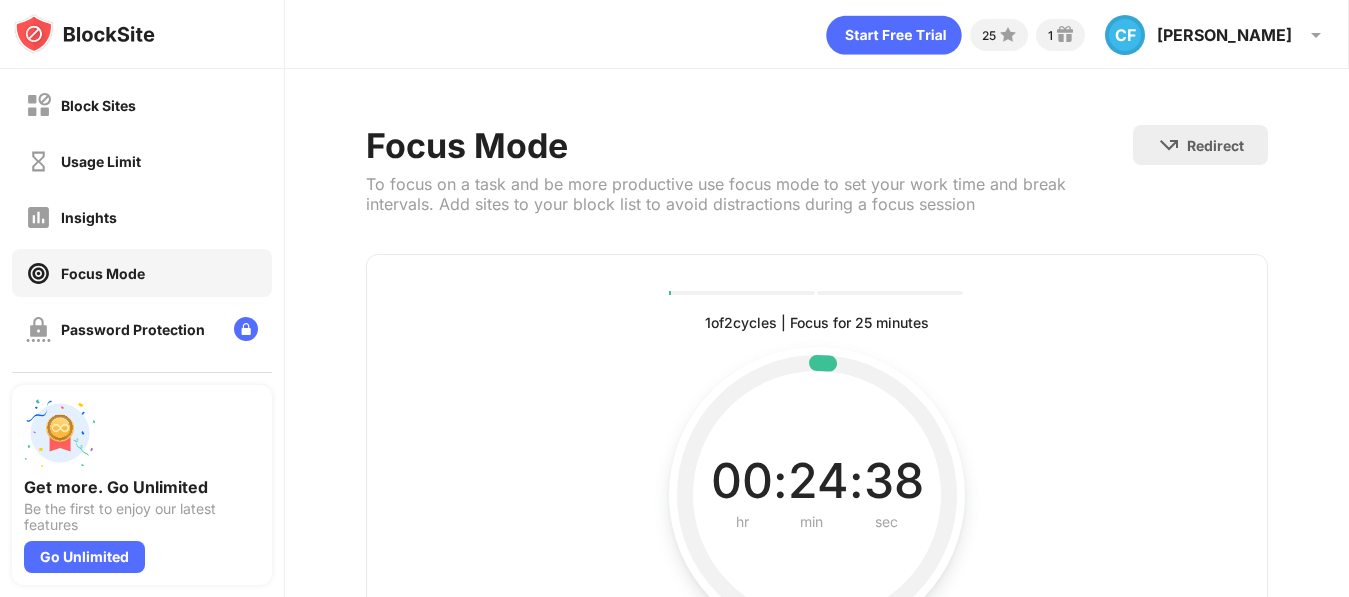 click on "Focus Mode To focus on a task and be more productive use focus mode to set your work time and break intervals. Add sites to your block list to avoid distractions during a focus session Redirect Choose a site to be redirected to when blocking is active 1  of  2  cycles |   Focus for 25 minutes Current, complete and future cycles statuses 00 : 24 : 38 hr min sec Current time left in interval No sites in block list blocked Reset Resume" at bounding box center [817, 440] 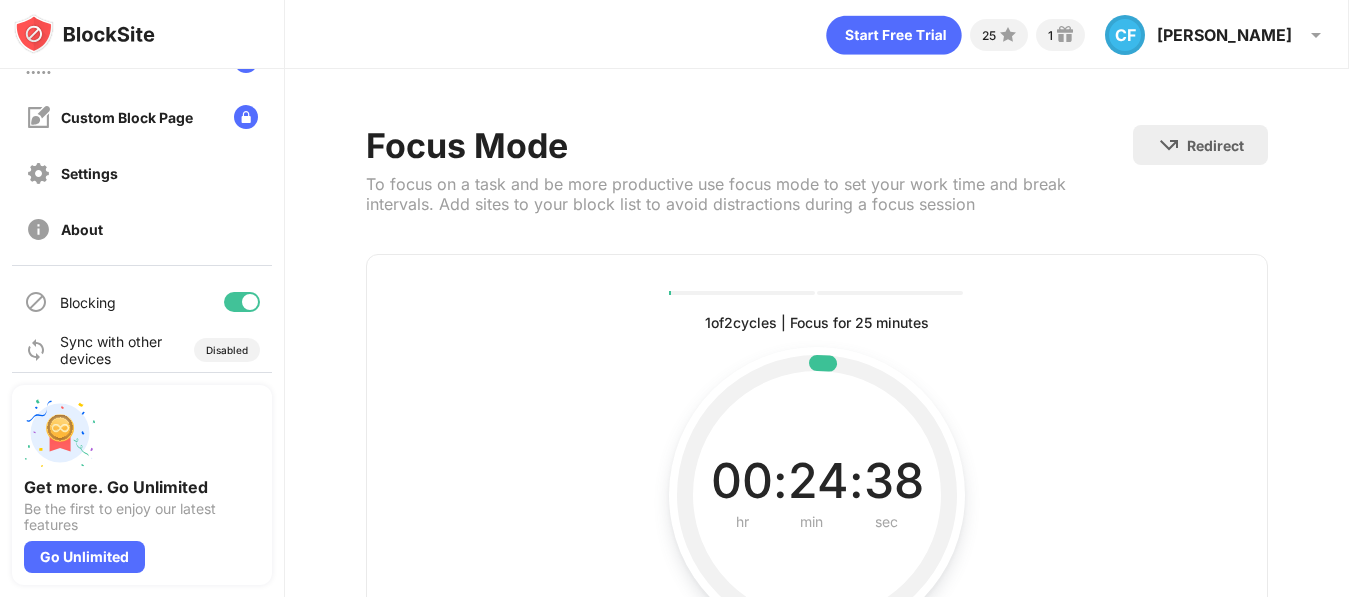 scroll, scrollTop: 282, scrollLeft: 0, axis: vertical 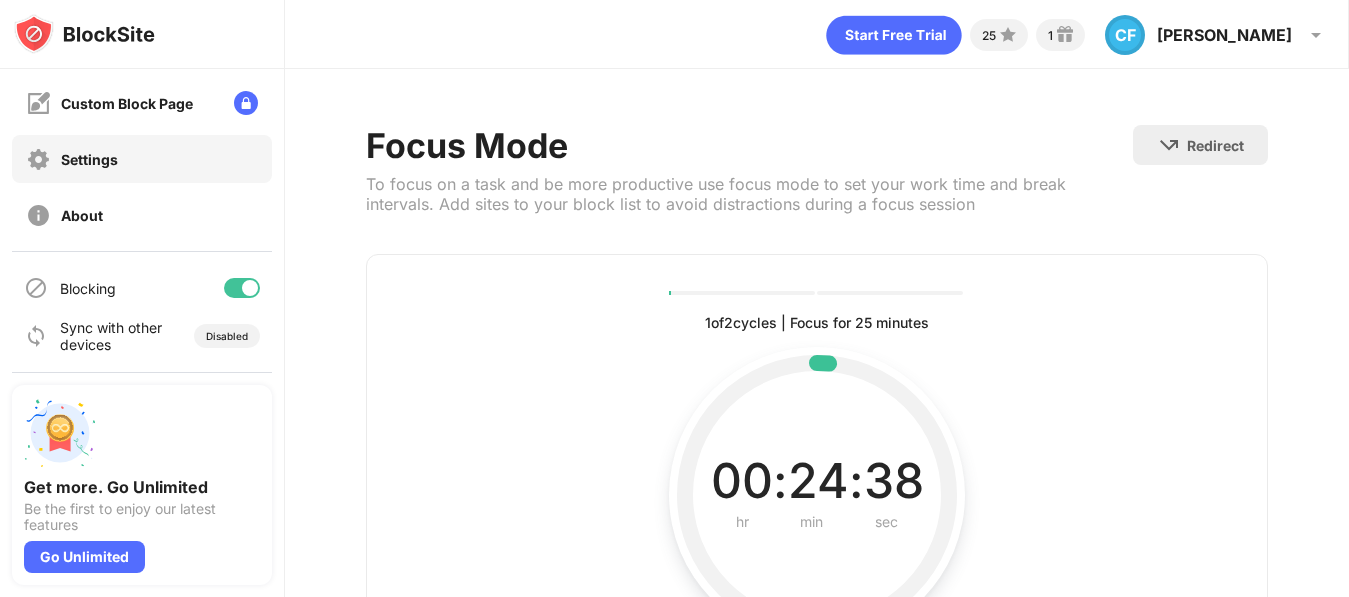 click on "Settings" at bounding box center [142, 159] 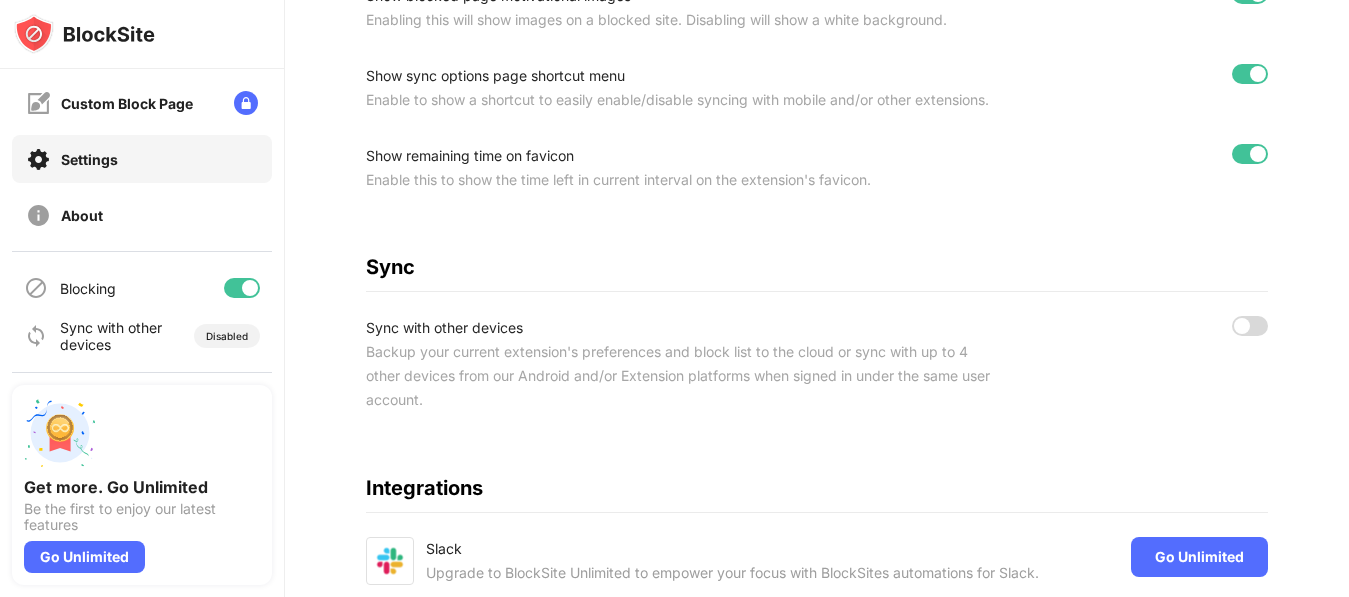 scroll, scrollTop: 900, scrollLeft: 0, axis: vertical 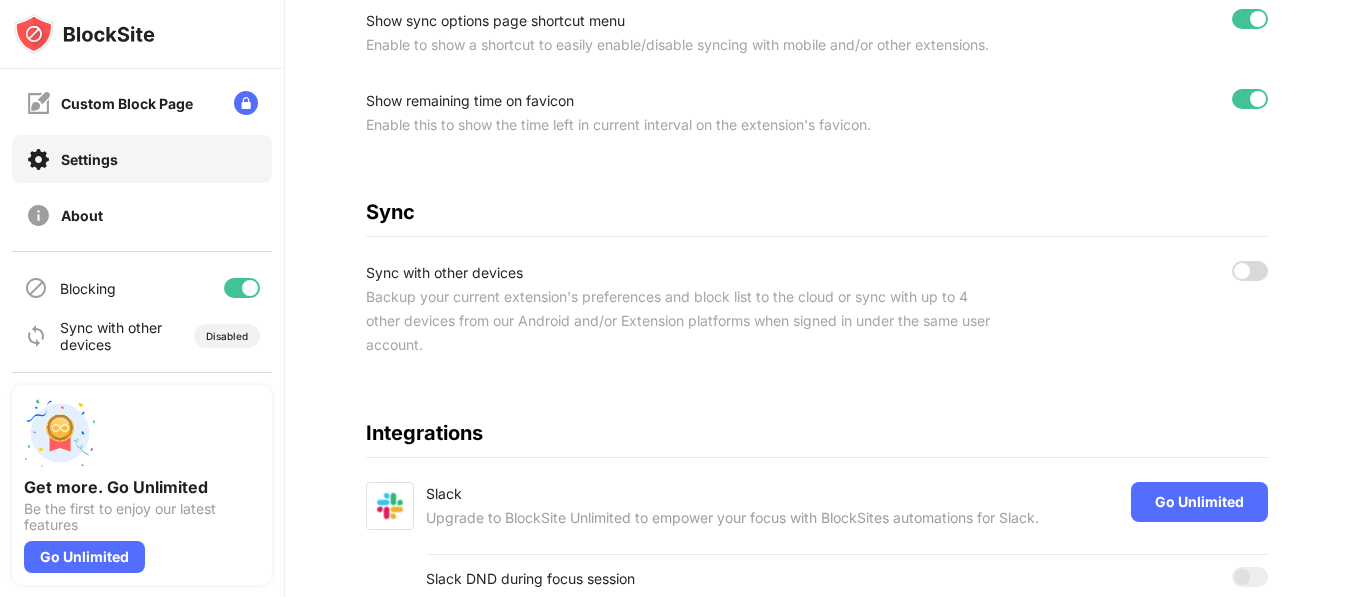 click on "Sync with other devices Backup your current extension's preferences and block list to the cloud or sync with up to 4 other devices from our Android and/or Extension platforms when signed in under the same user account." at bounding box center [817, 309] 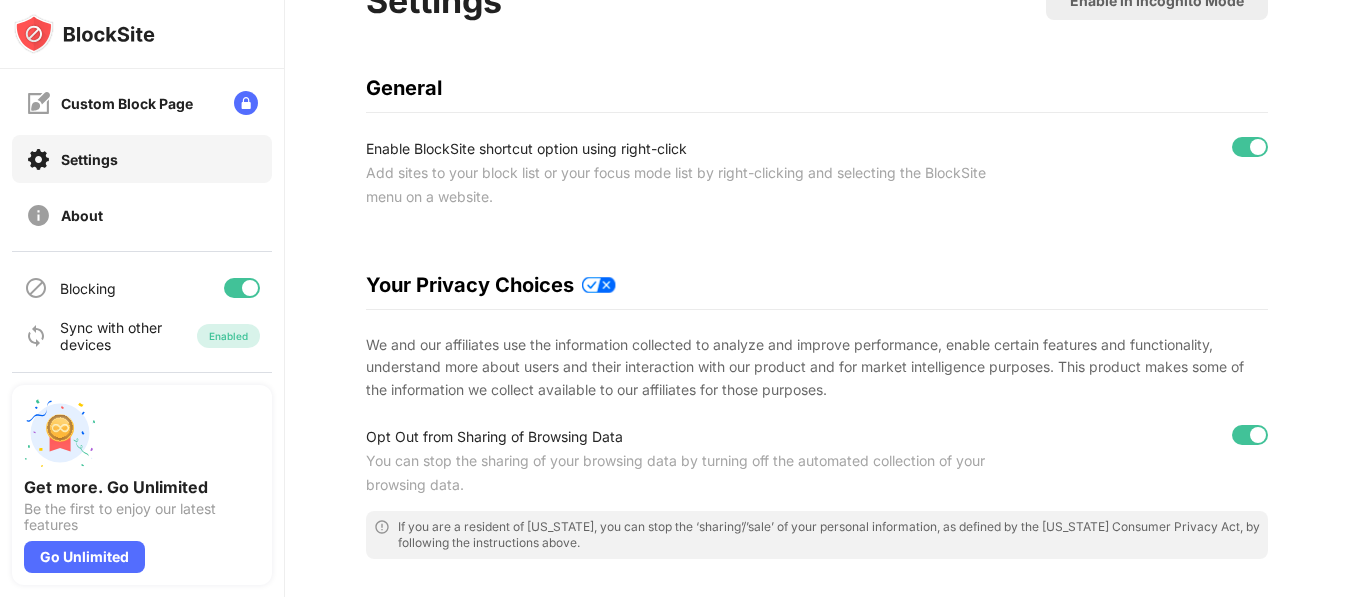 scroll, scrollTop: 0, scrollLeft: 0, axis: both 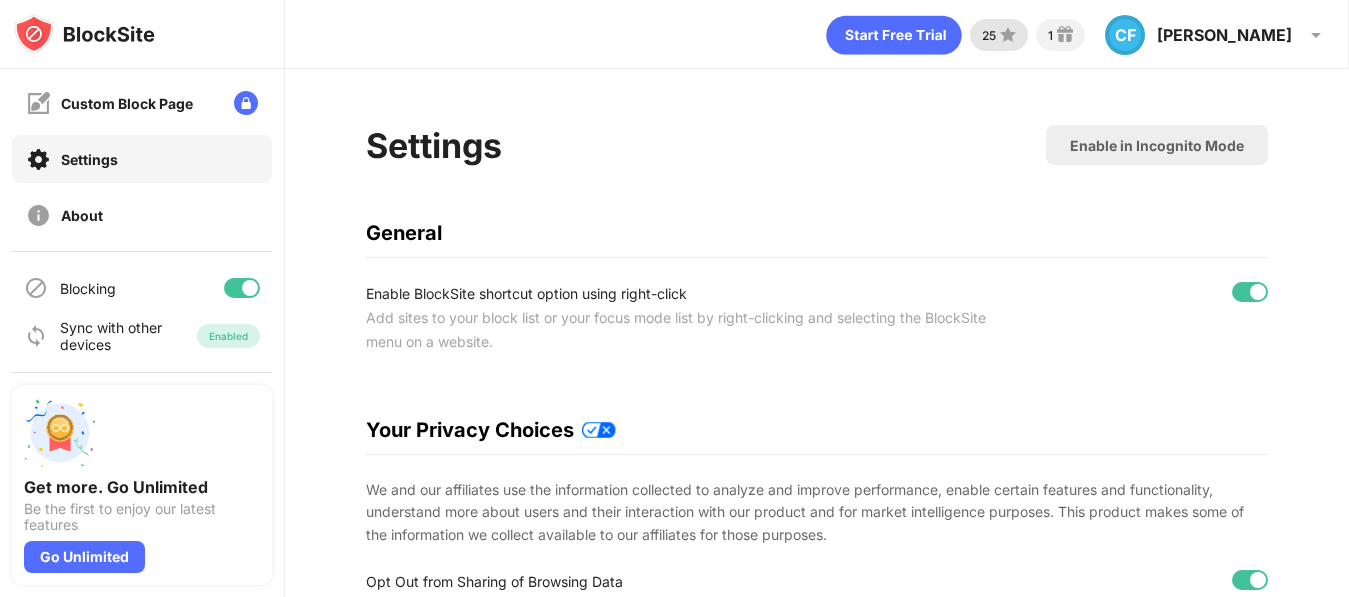 click on "25" at bounding box center [989, 35] 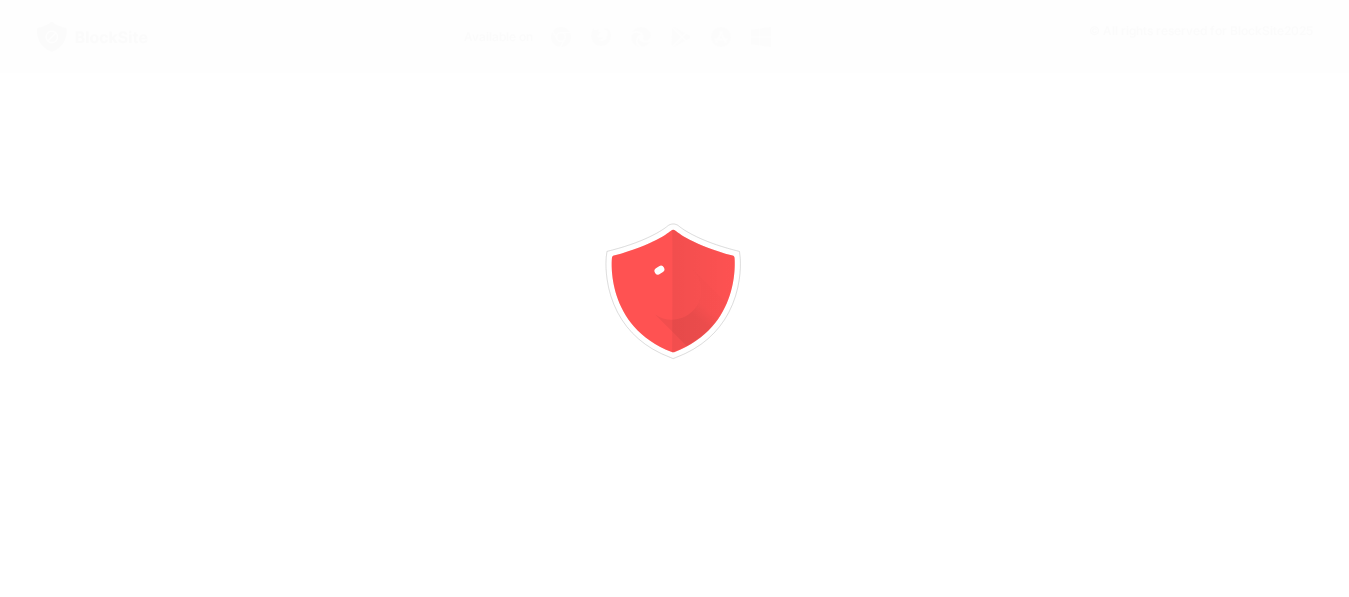 scroll, scrollTop: 0, scrollLeft: 0, axis: both 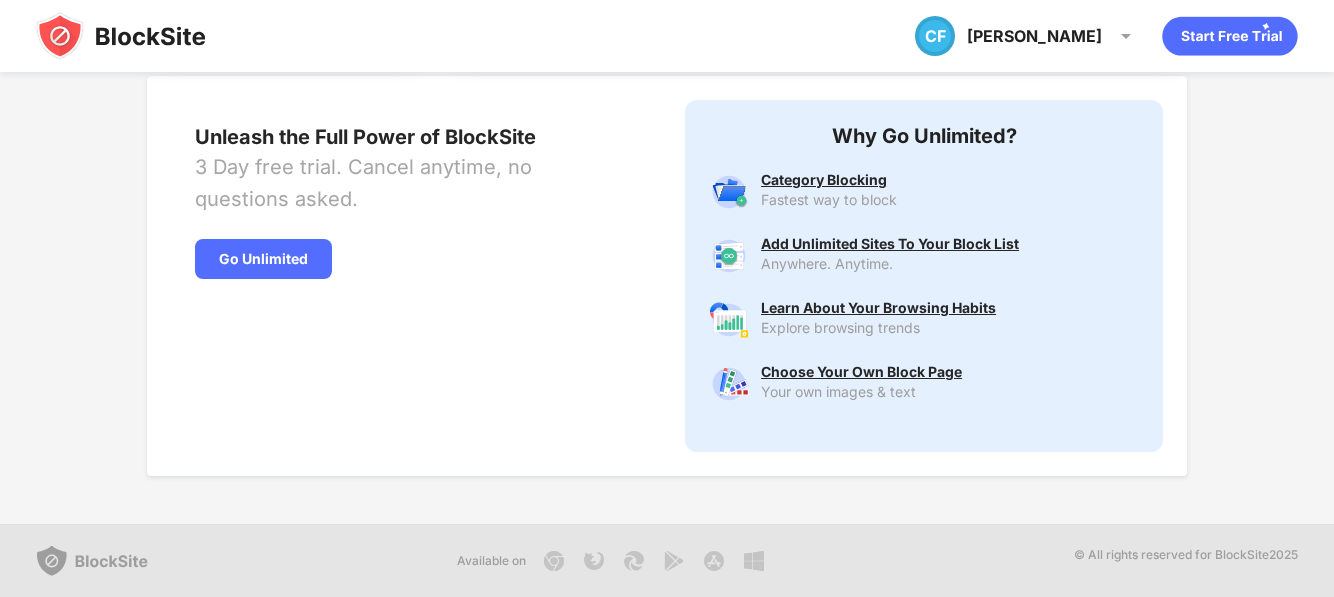 click 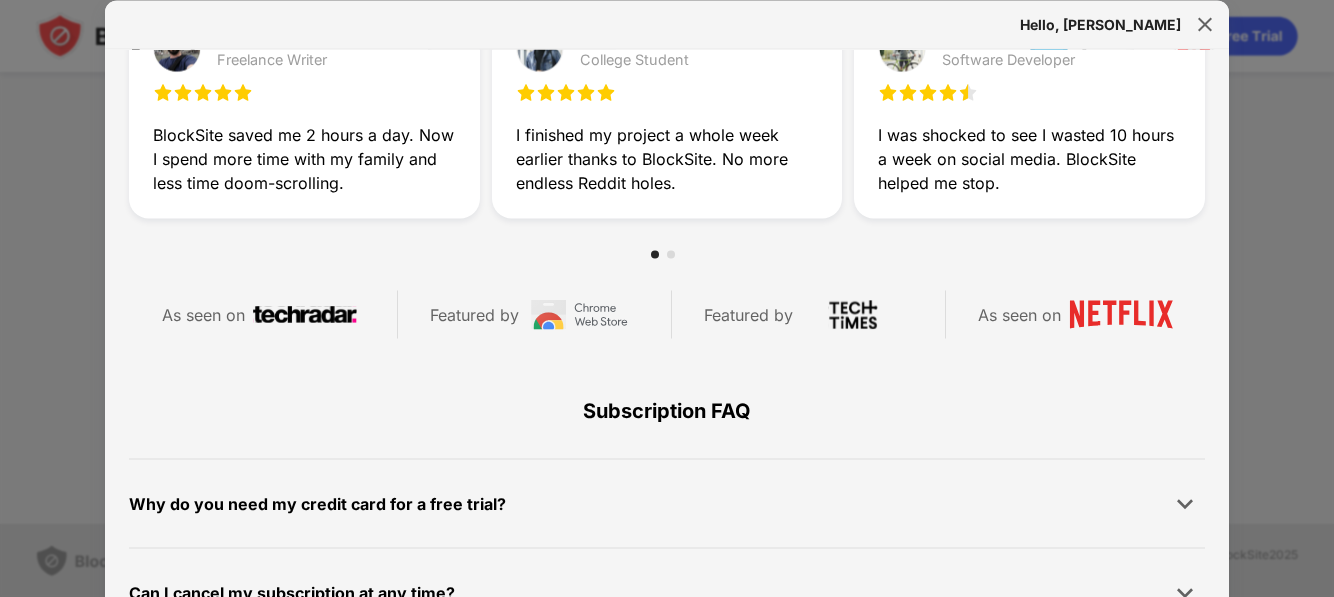 scroll, scrollTop: 951, scrollLeft: 0, axis: vertical 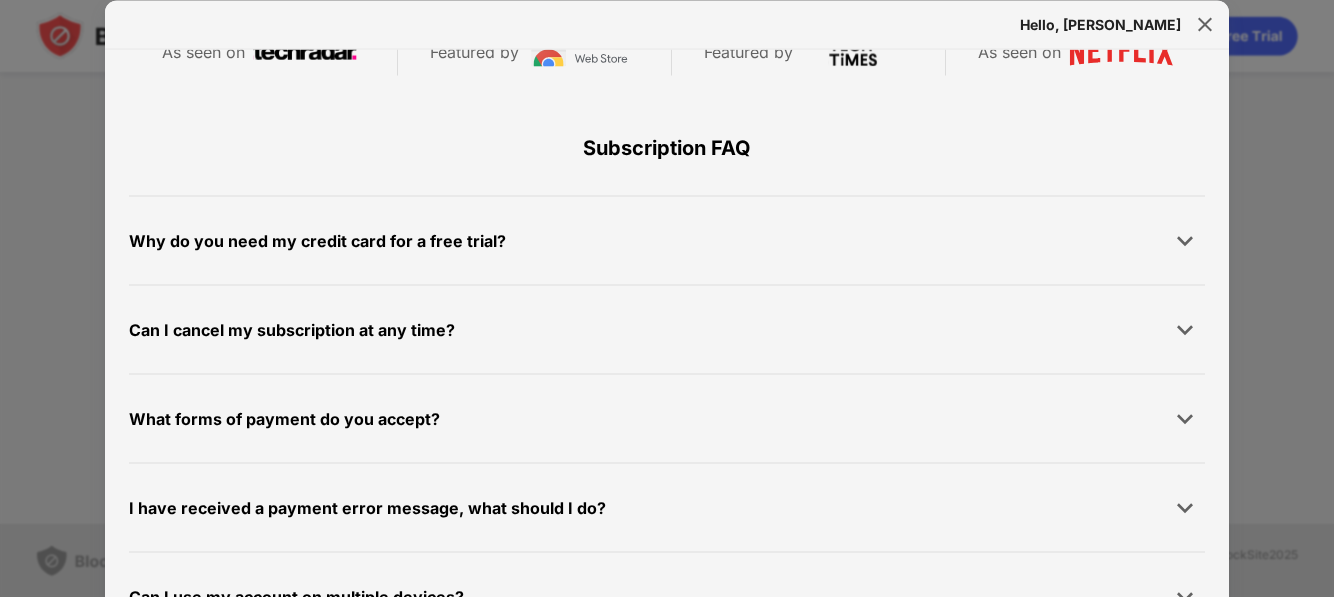 click on "I have received a payment error message, what should I do?" at bounding box center (367, 507) 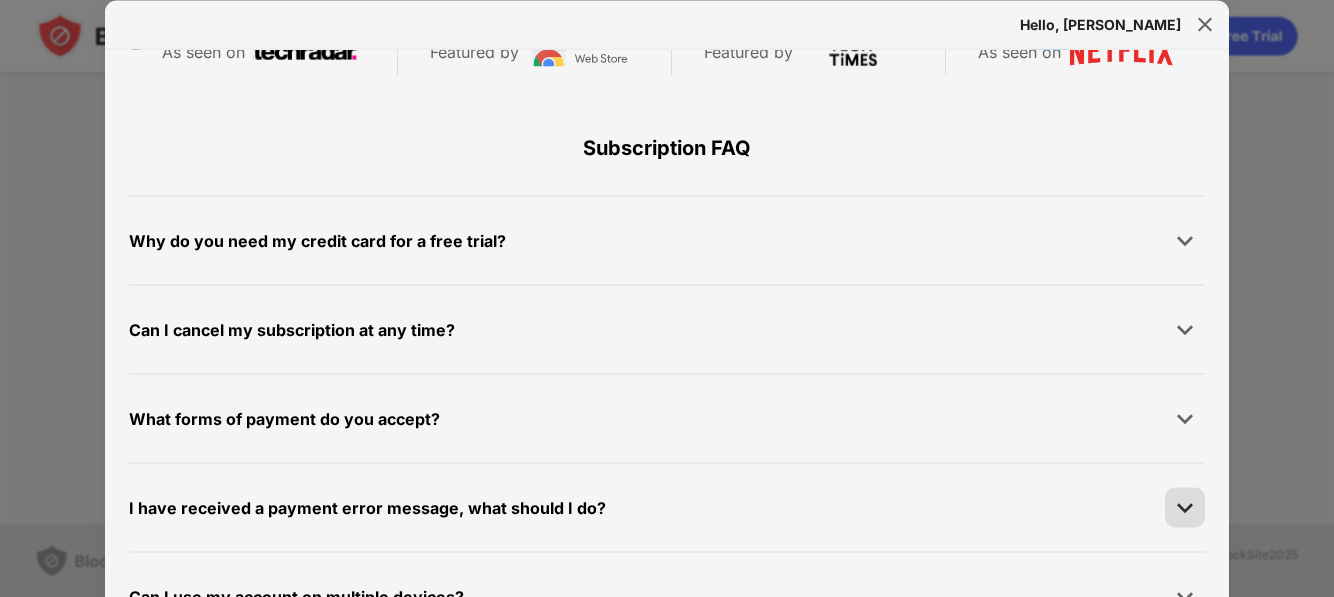 click at bounding box center [1185, 508] 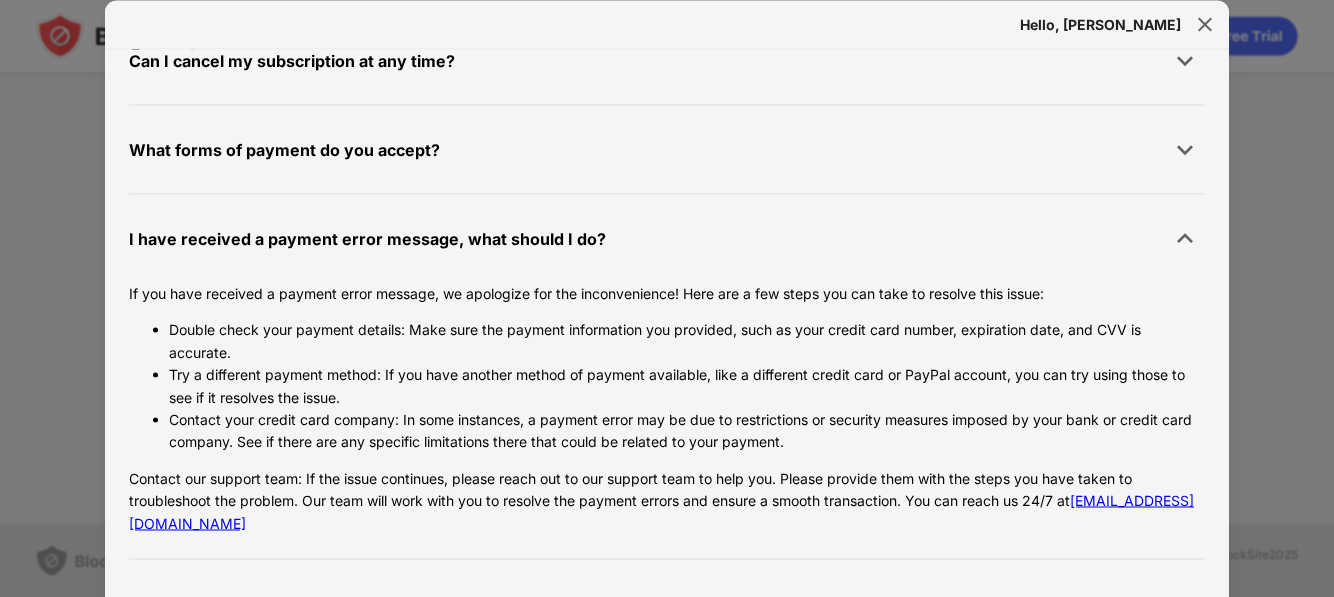 scroll, scrollTop: 1227, scrollLeft: 0, axis: vertical 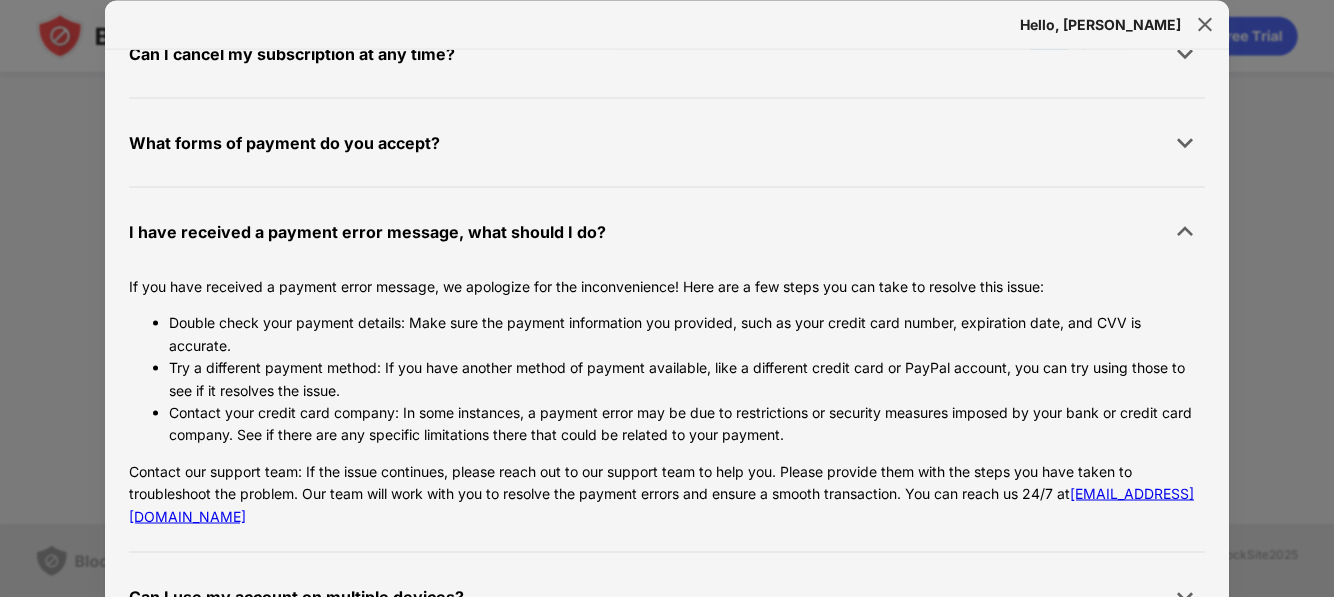 click on "support@blocksite.co" at bounding box center (661, 504) 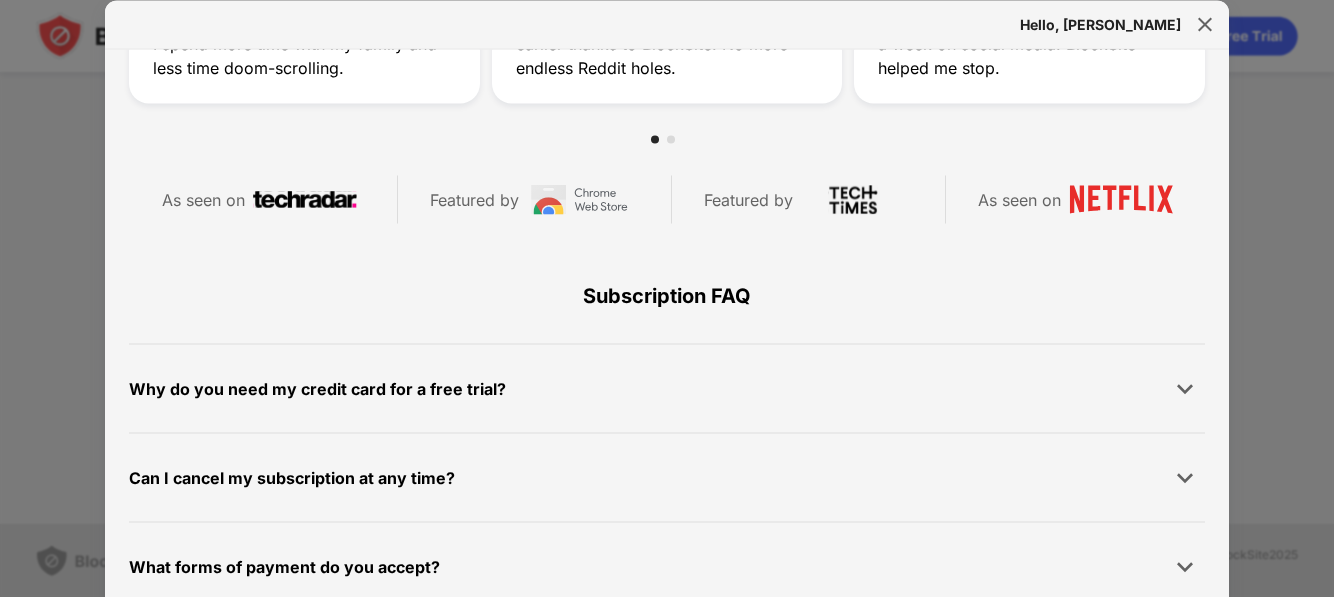 scroll, scrollTop: 827, scrollLeft: 0, axis: vertical 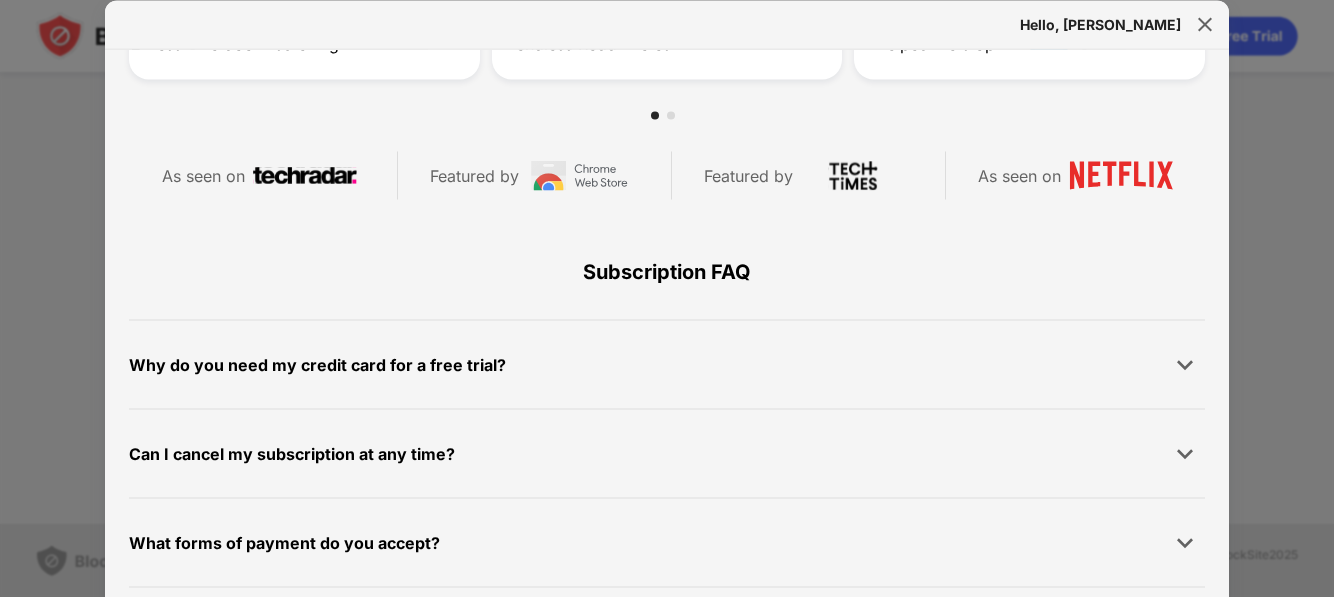 click on "Why do you need my credit card for a free trial?" at bounding box center (667, 365) 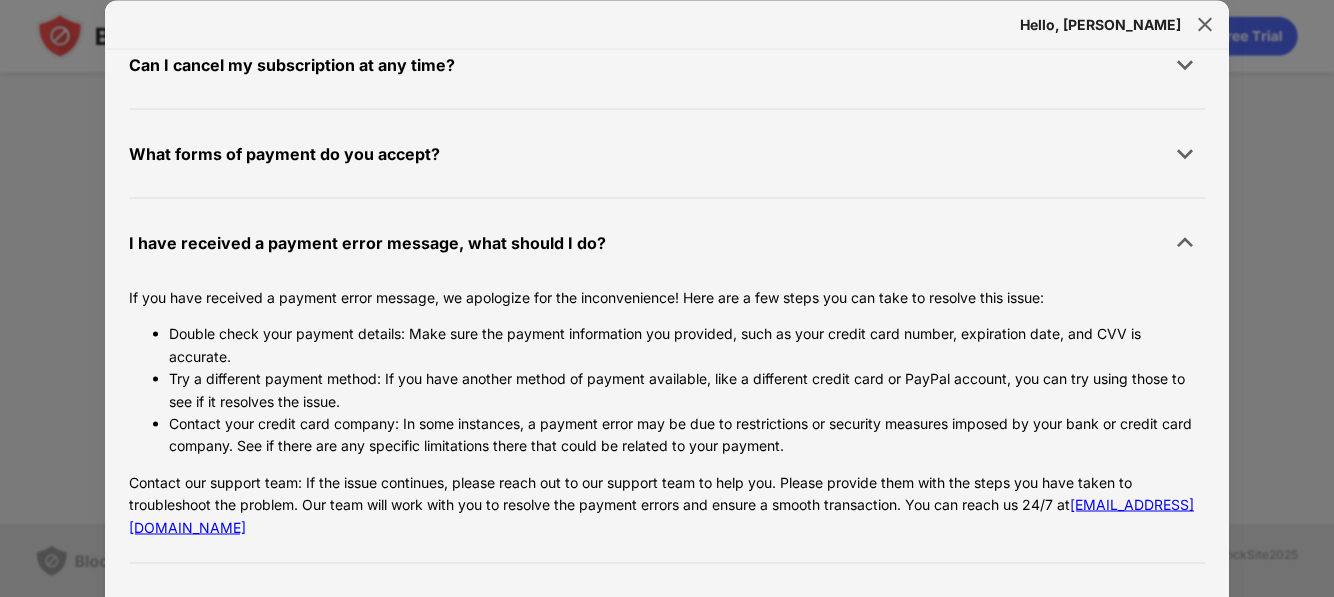 scroll, scrollTop: 1227, scrollLeft: 0, axis: vertical 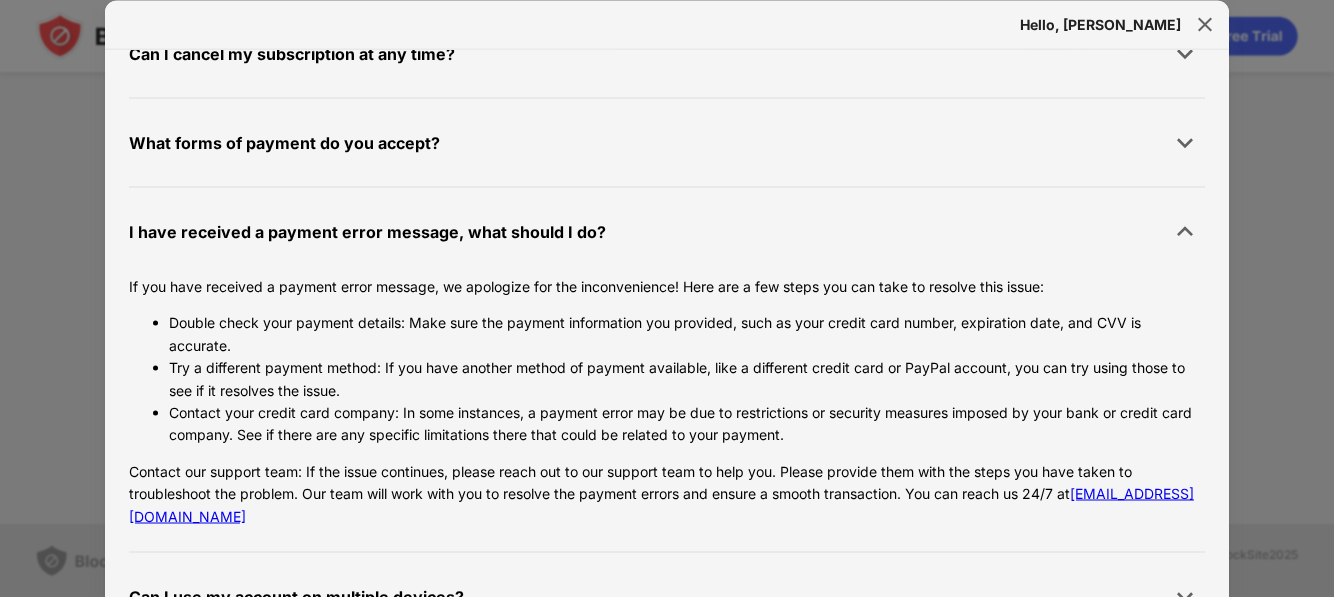click on "I have received a payment error message, what should I do?" at bounding box center (667, 232) 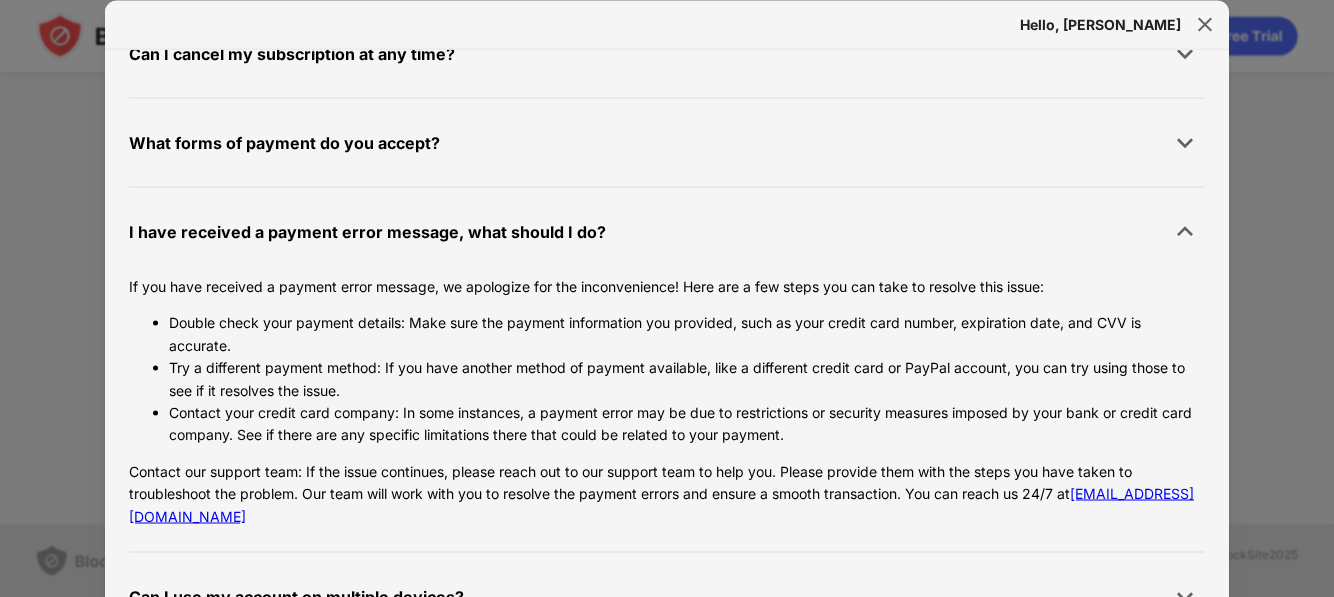 click on "I have received a payment error message, what should I do?" at bounding box center [667, 232] 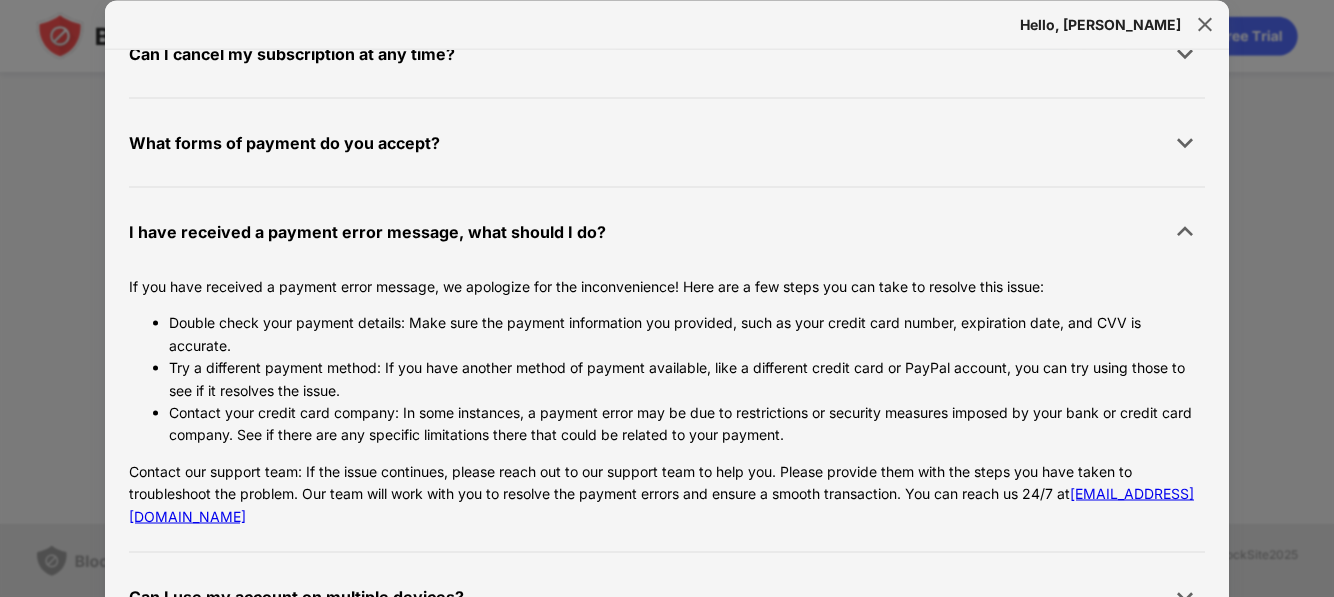 drag, startPoint x: 1149, startPoint y: 20, endPoint x: 1130, endPoint y: 18, distance: 19.104973 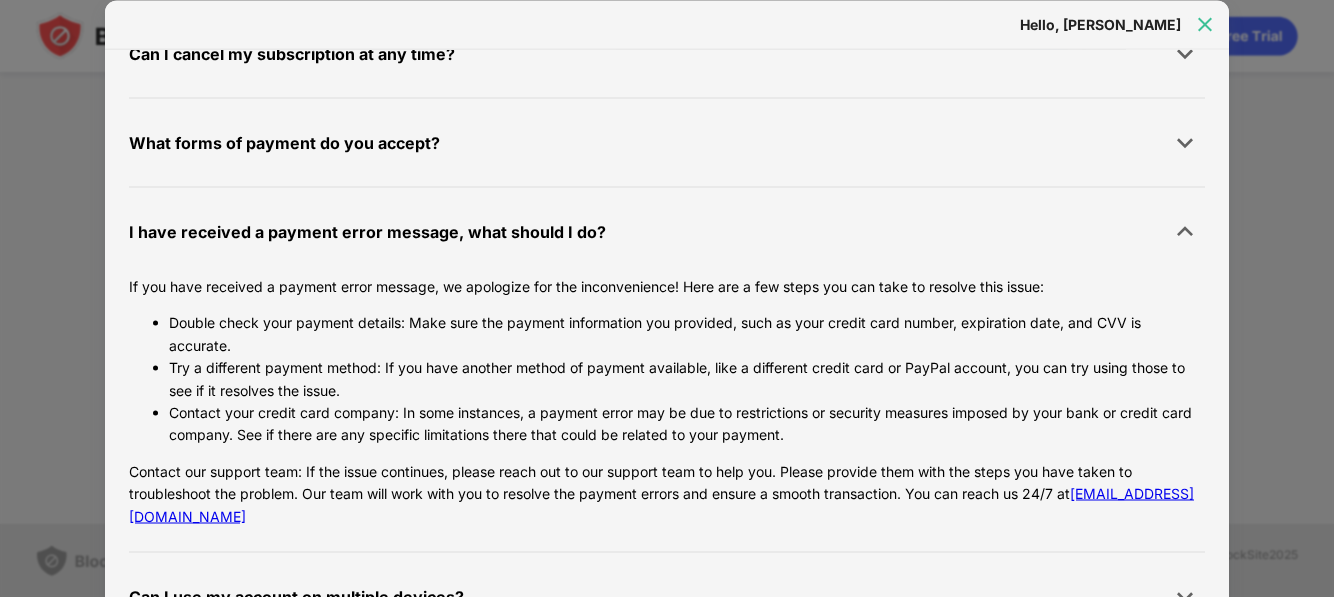 click at bounding box center (1205, 24) 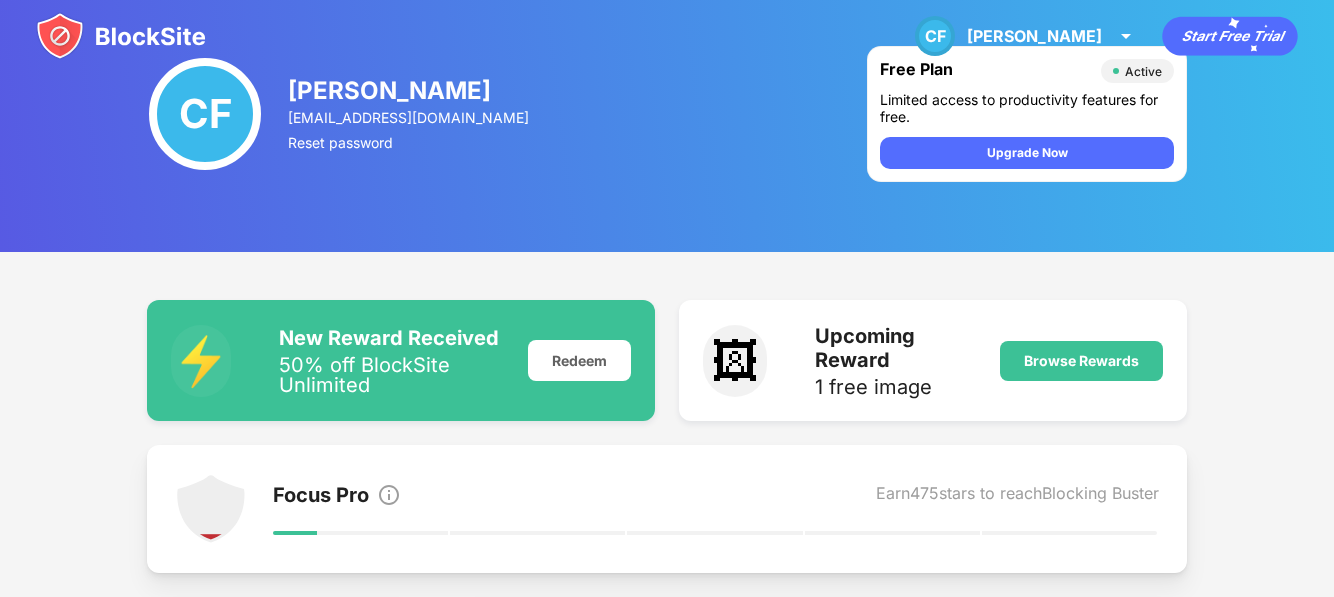 scroll, scrollTop: 0, scrollLeft: 0, axis: both 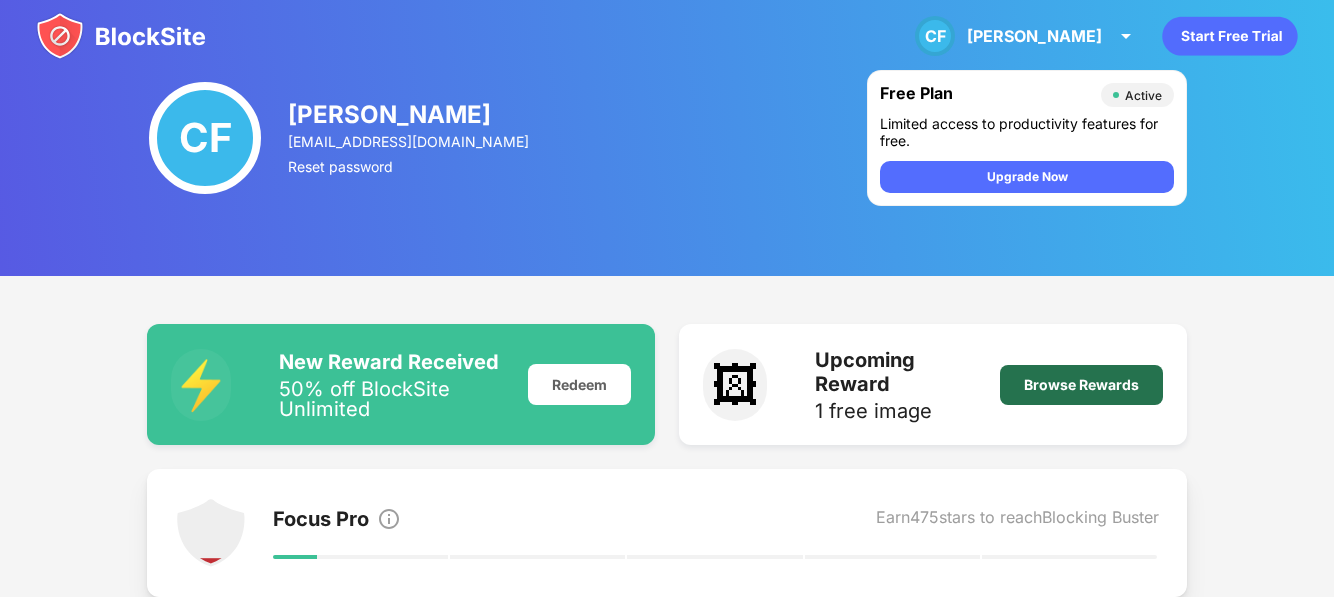 click on "Browse Rewards" at bounding box center [1081, 385] 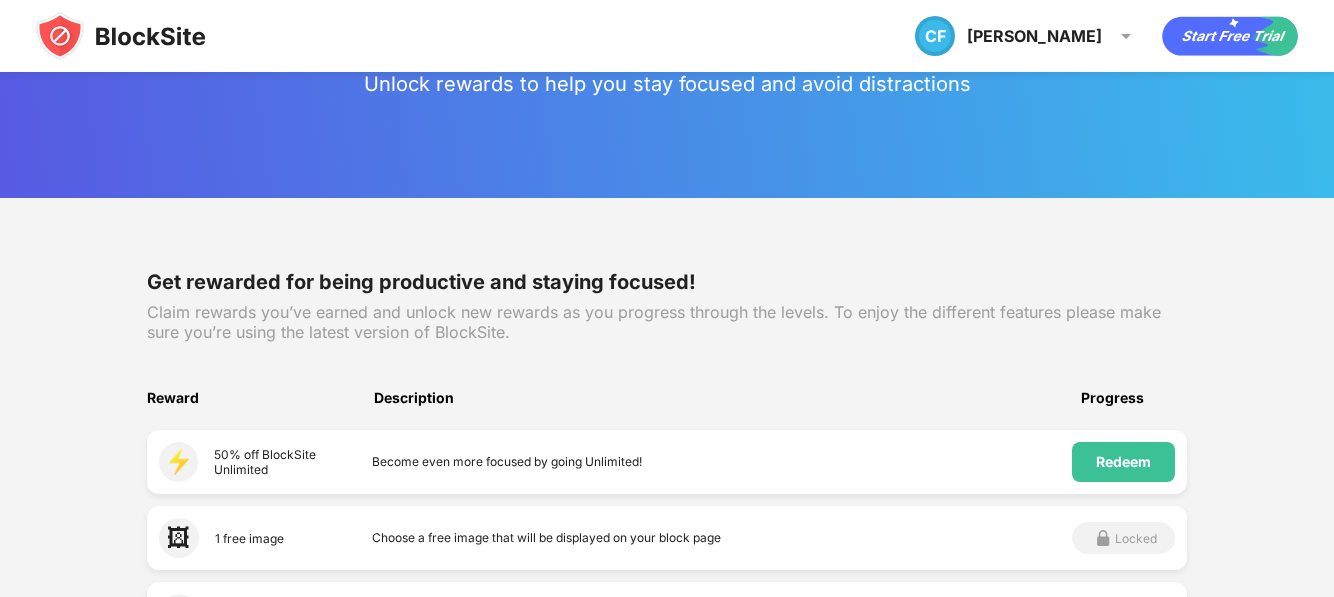 scroll, scrollTop: 100, scrollLeft: 0, axis: vertical 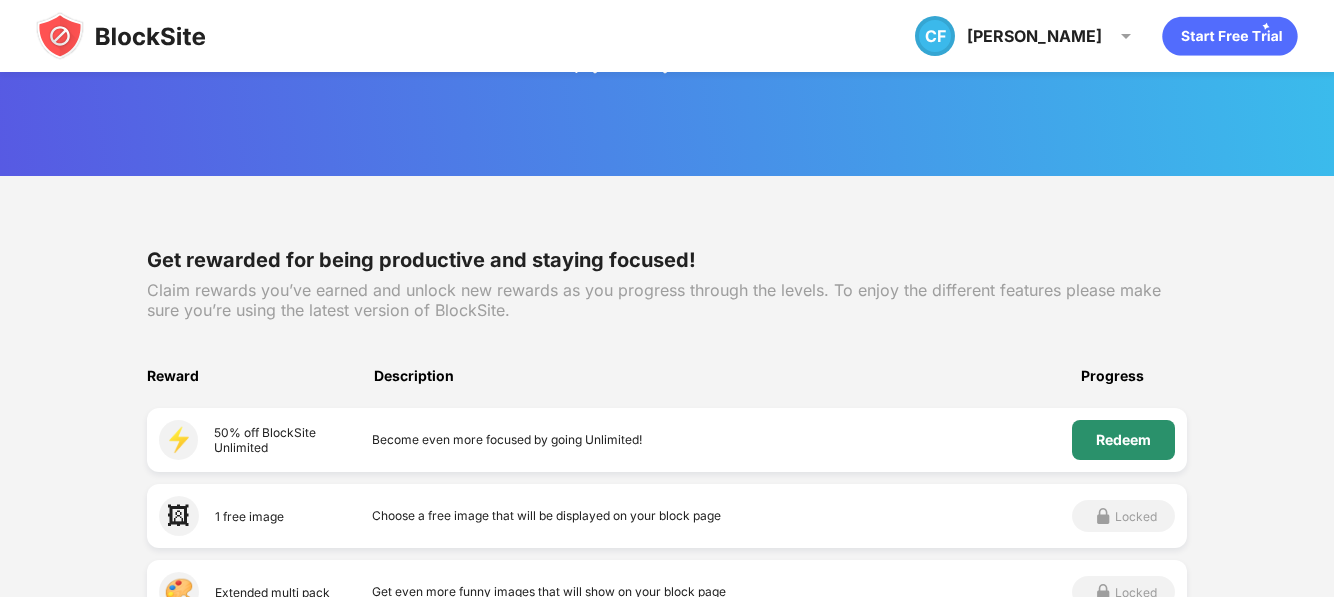 click on "Redeem" at bounding box center [1123, 440] 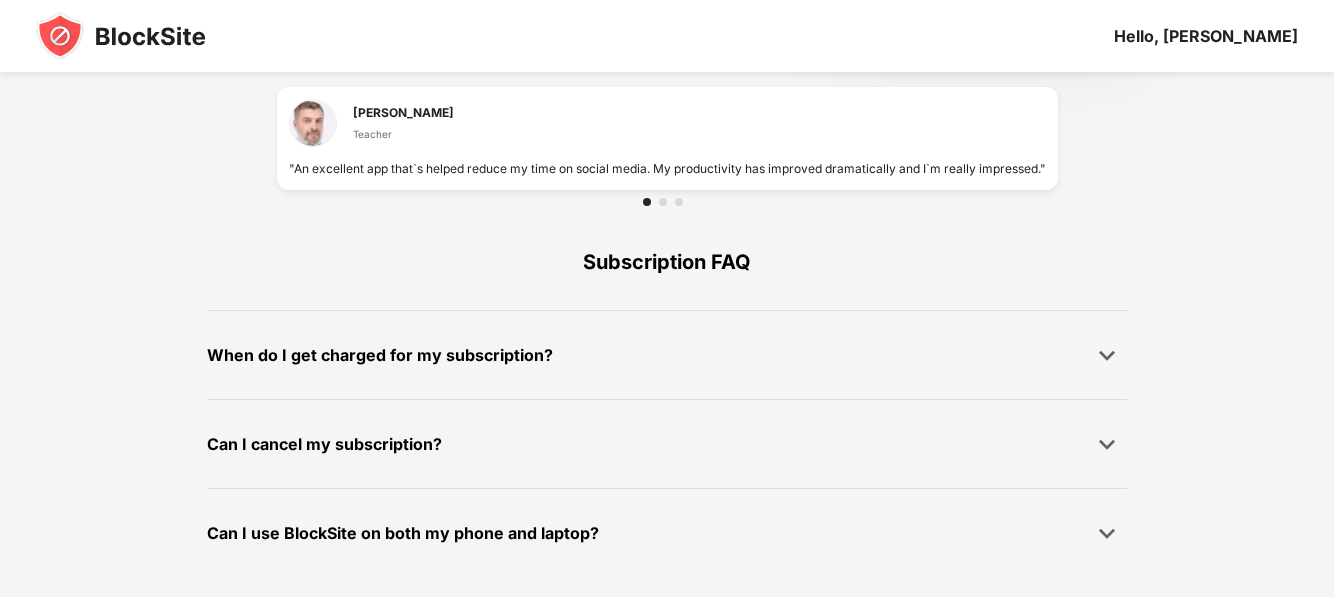 scroll, scrollTop: 1442, scrollLeft: 0, axis: vertical 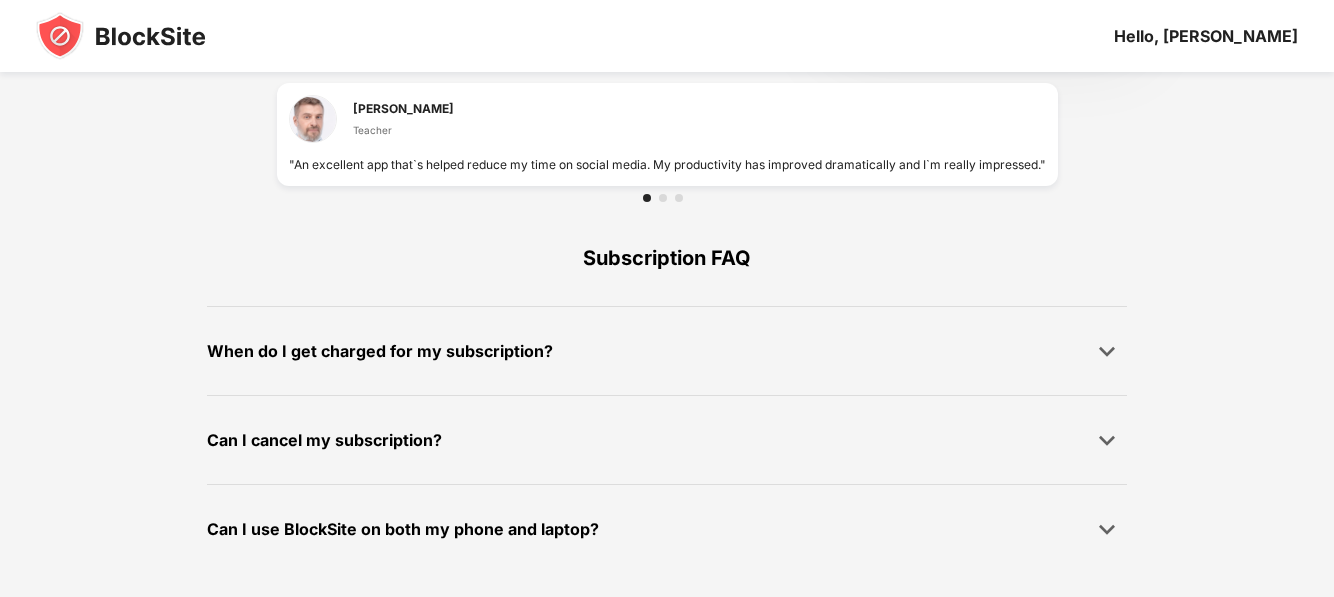 click on "Hello, [PERSON_NAME]" at bounding box center (1206, 36) 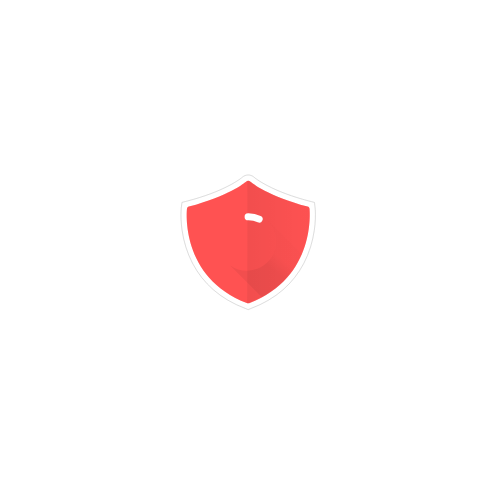 scroll, scrollTop: 0, scrollLeft: 0, axis: both 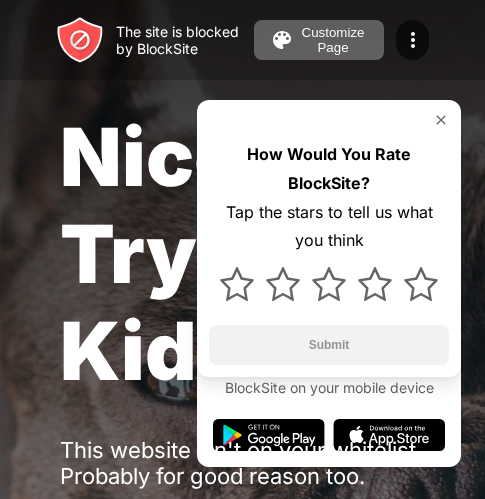 click on "Tap the stars to tell us what you think" at bounding box center [329, 227] 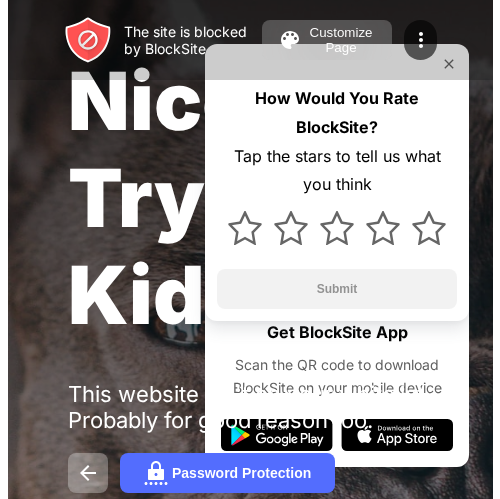 scroll, scrollTop: 0, scrollLeft: 0, axis: both 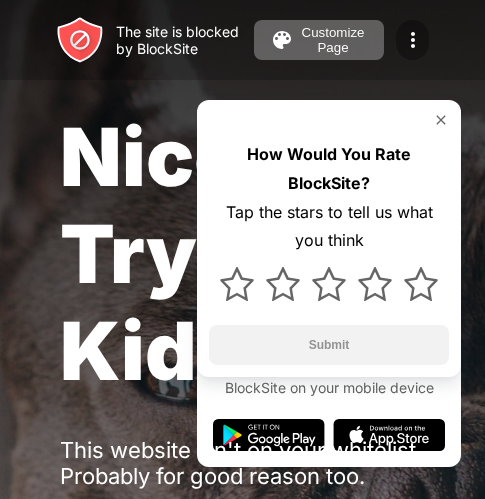 click at bounding box center [413, 40] 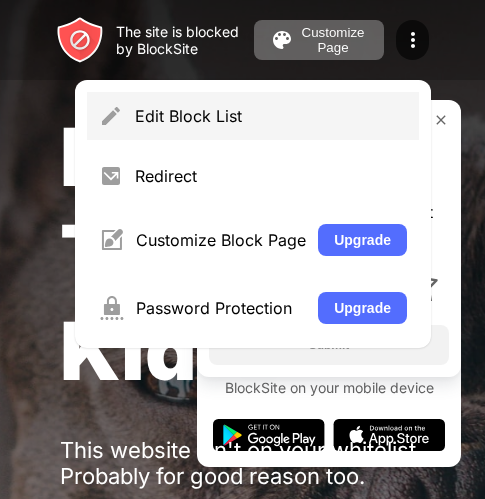 click on "Edit Block List" at bounding box center [271, 116] 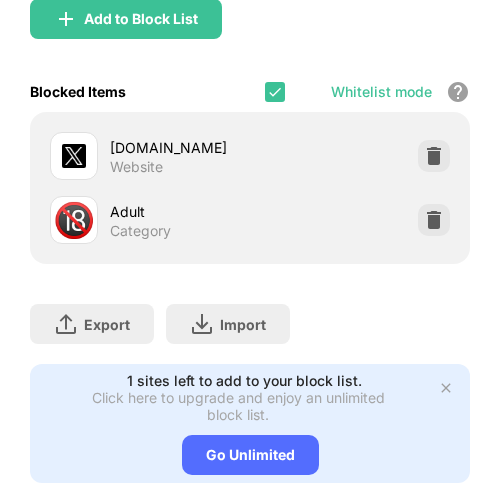 scroll, scrollTop: 397, scrollLeft: 0, axis: vertical 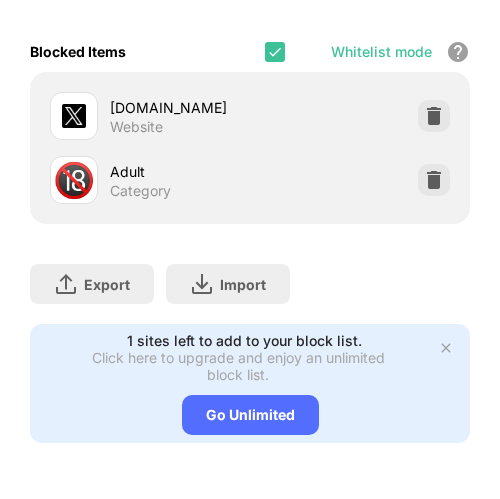 drag, startPoint x: 114, startPoint y: 97, endPoint x: 200, endPoint y: 116, distance: 88.07383 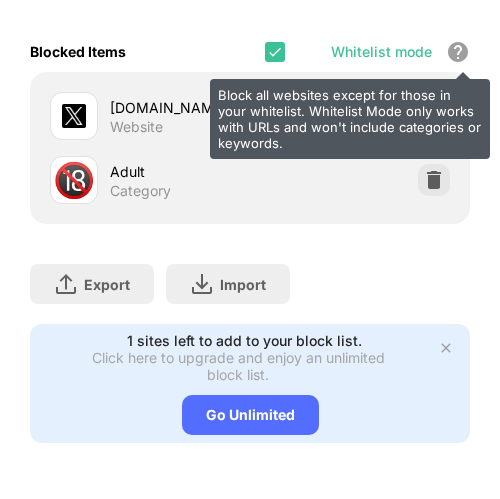 click on "Block all websites except for those in your whitelist. Whitelist Mode only works with URLs and won't include categories or keywords." at bounding box center (458, 52) 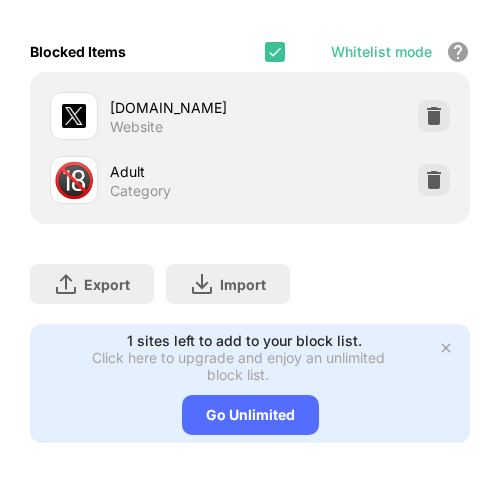 click on "Whitelist mode Block all websites except for those in your whitelist. Whitelist Mode only works with URLs and won't include categories or keywords." at bounding box center [367, 51] 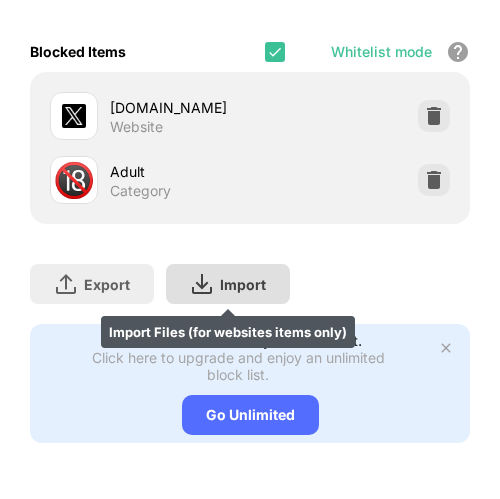 click on "Import" at bounding box center [243, 284] 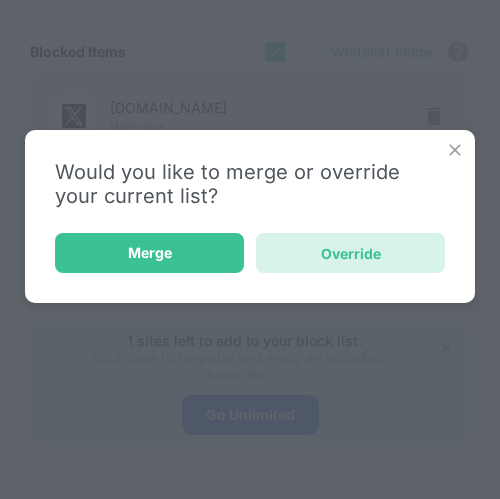 click on "Override" at bounding box center (351, 253) 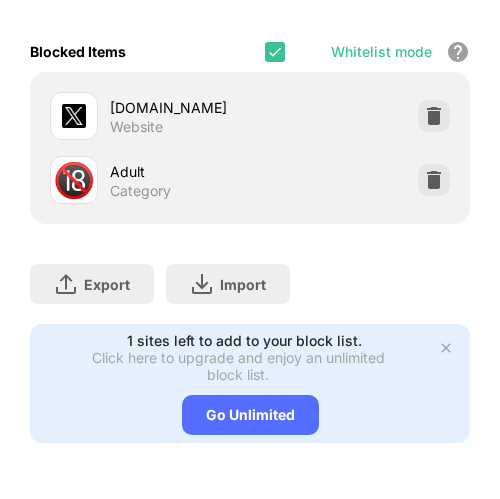 click at bounding box center [446, 348] 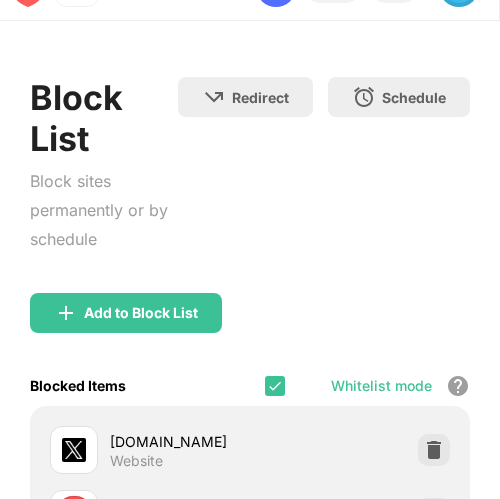 scroll, scrollTop: 0, scrollLeft: 0, axis: both 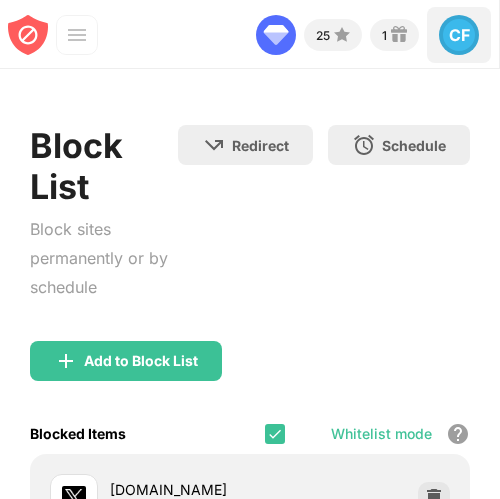 click on "CF" at bounding box center [459, 35] 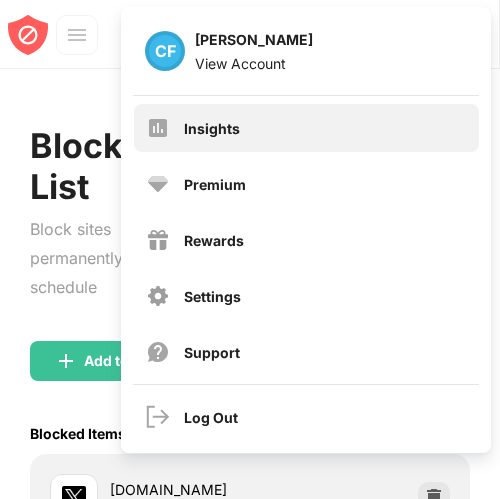 click on "Insights" at bounding box center (212, 128) 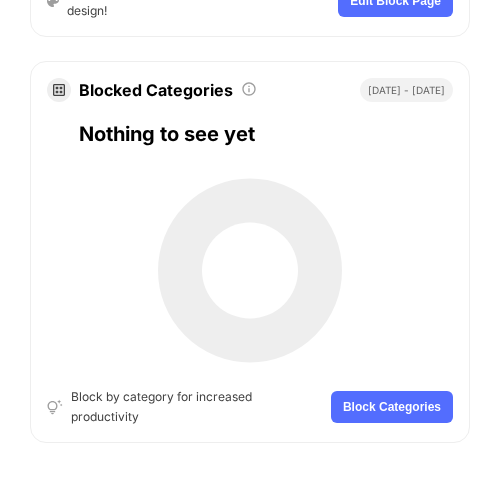 scroll, scrollTop: 2130, scrollLeft: 0, axis: vertical 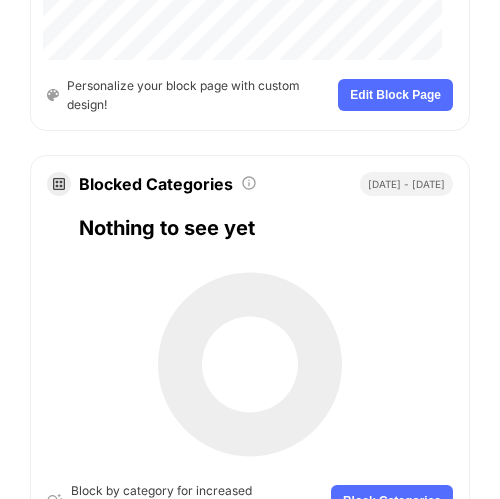 click on "Nothing to see yet" at bounding box center [250, 232] 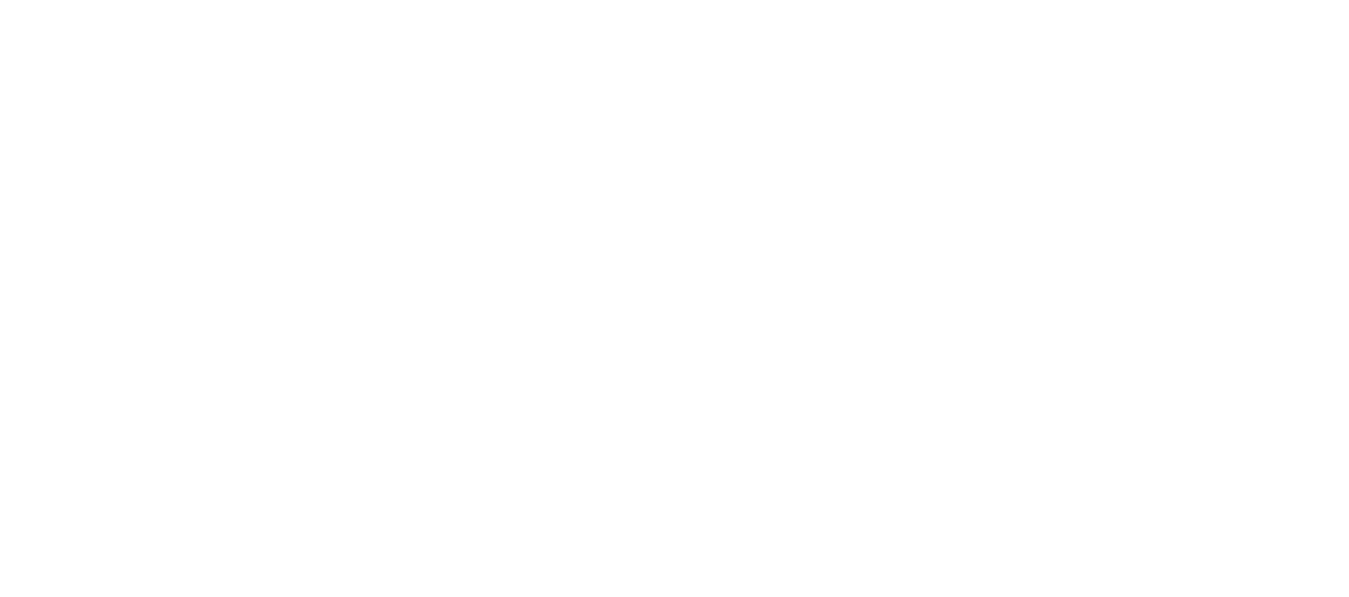 scroll, scrollTop: 0, scrollLeft: 0, axis: both 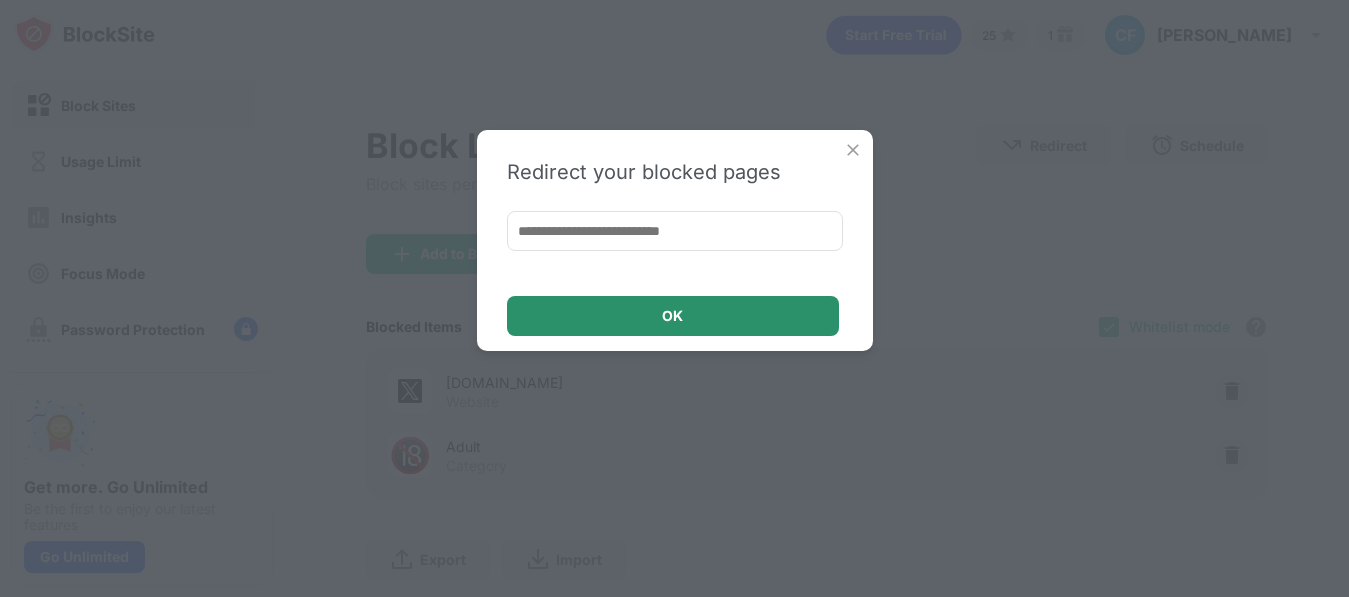 click on "OK" at bounding box center (673, 316) 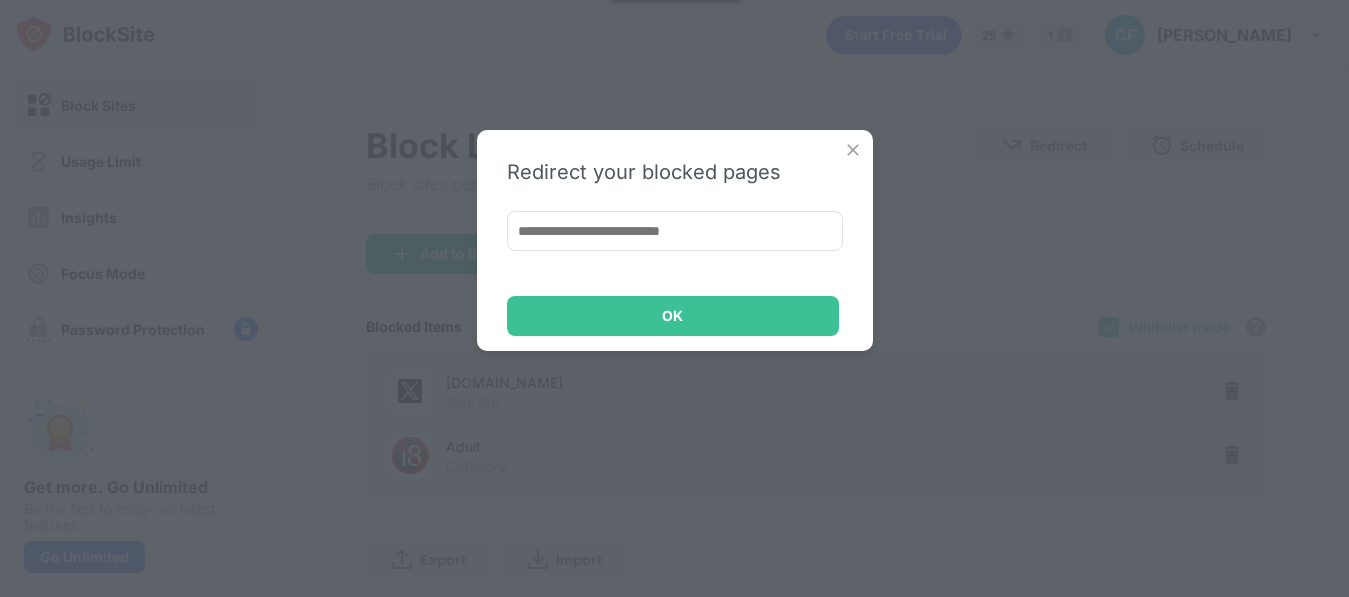 click on "Redirect your blocked pages OK" at bounding box center [674, 298] 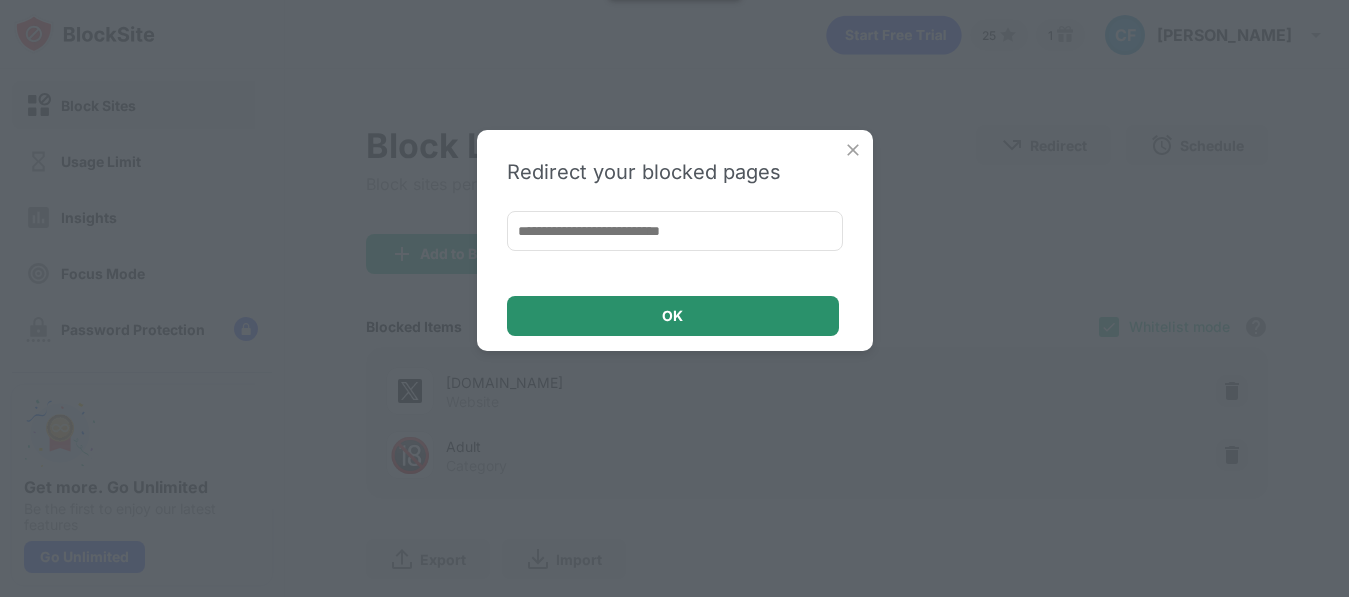 click on "OK" at bounding box center (673, 316) 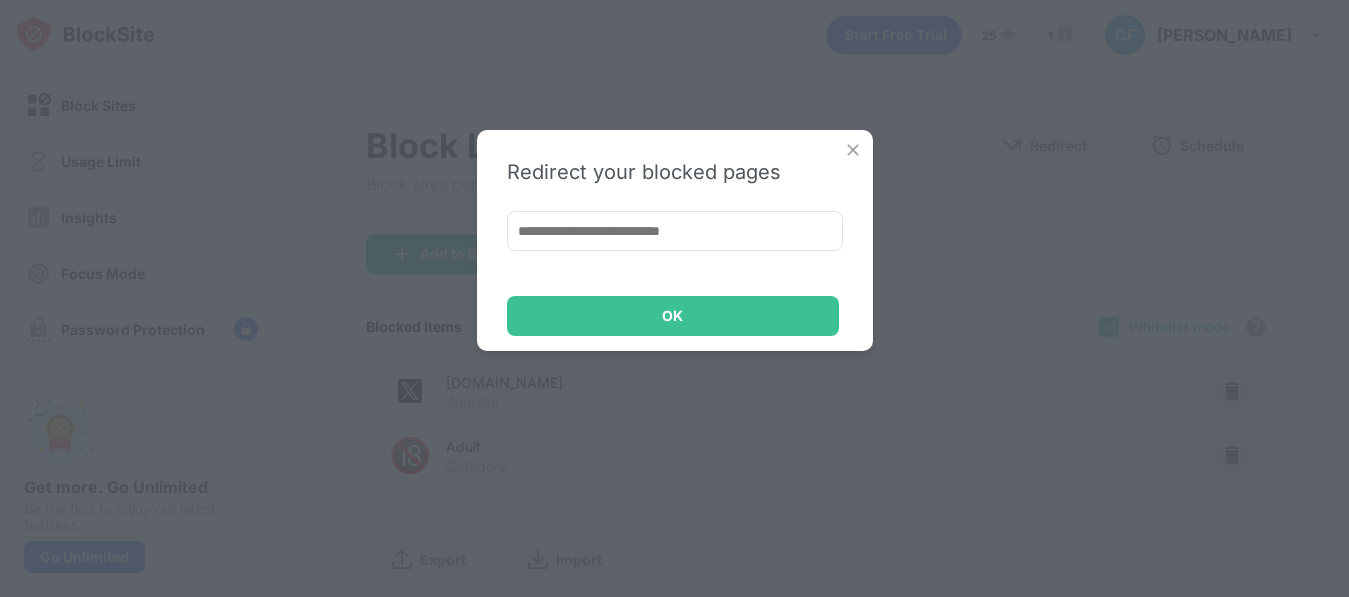 click at bounding box center [853, 150] 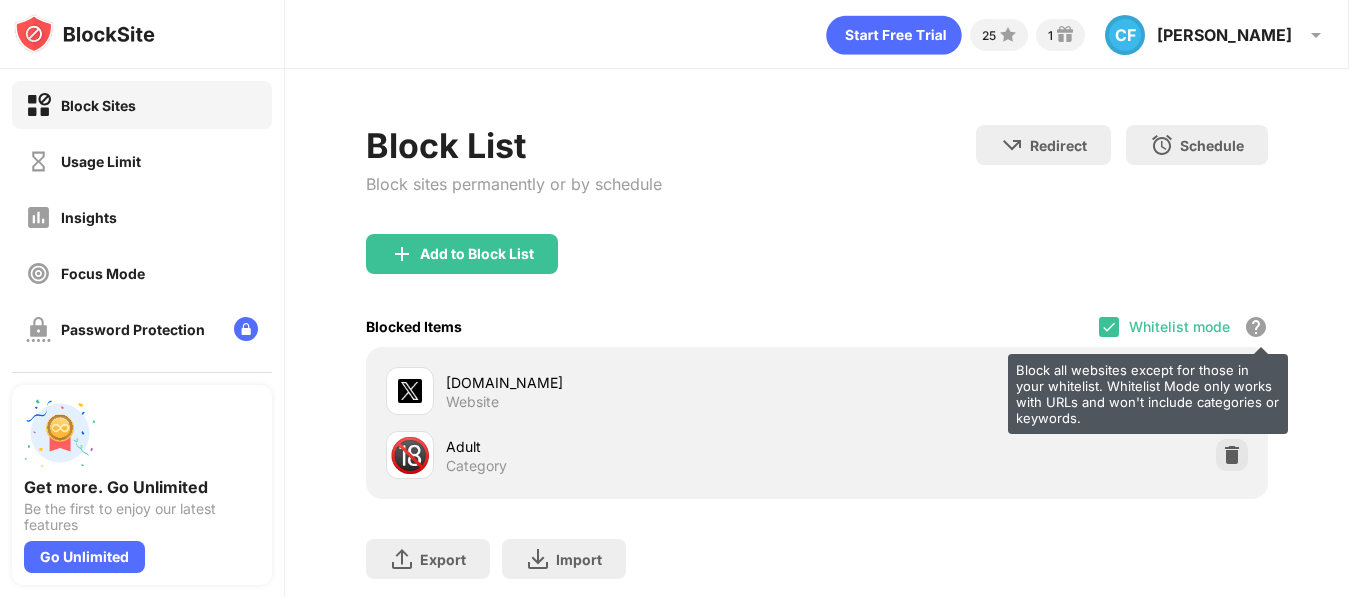 click on "Block all websites except for those in your whitelist. Whitelist Mode only works with URLs and won't include categories or keywords." at bounding box center (1256, 327) 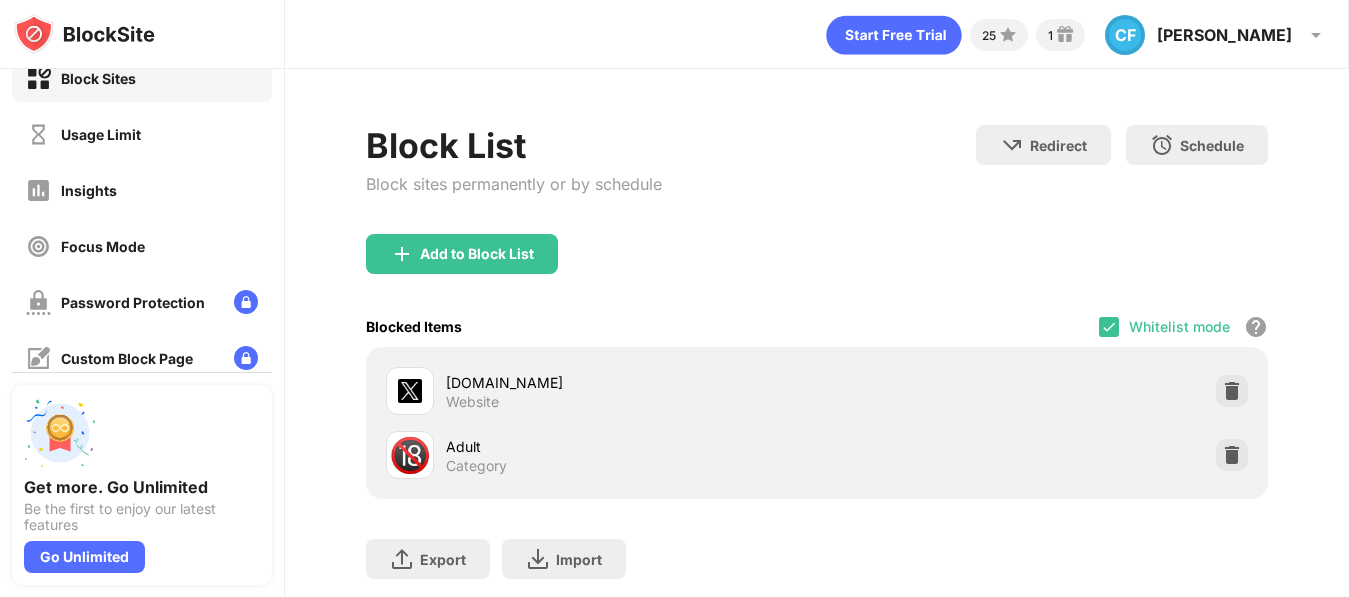 scroll, scrollTop: 40, scrollLeft: 0, axis: vertical 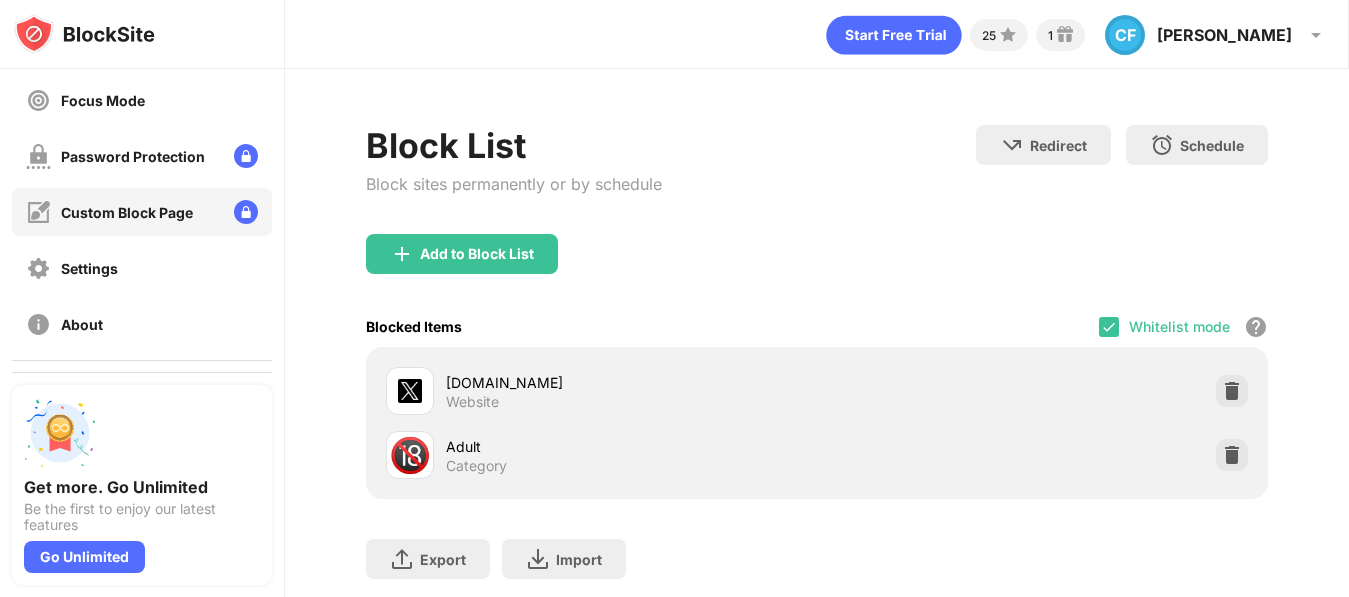 click on "Custom Block Page" at bounding box center (127, 212) 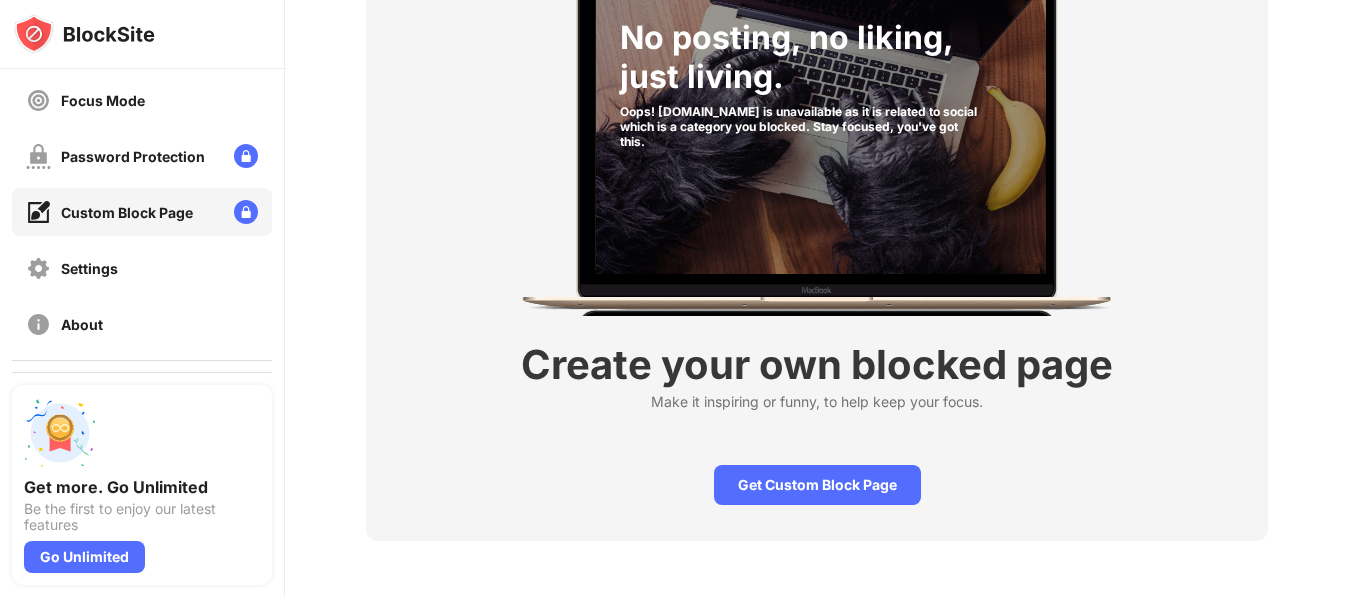 scroll, scrollTop: 194, scrollLeft: 0, axis: vertical 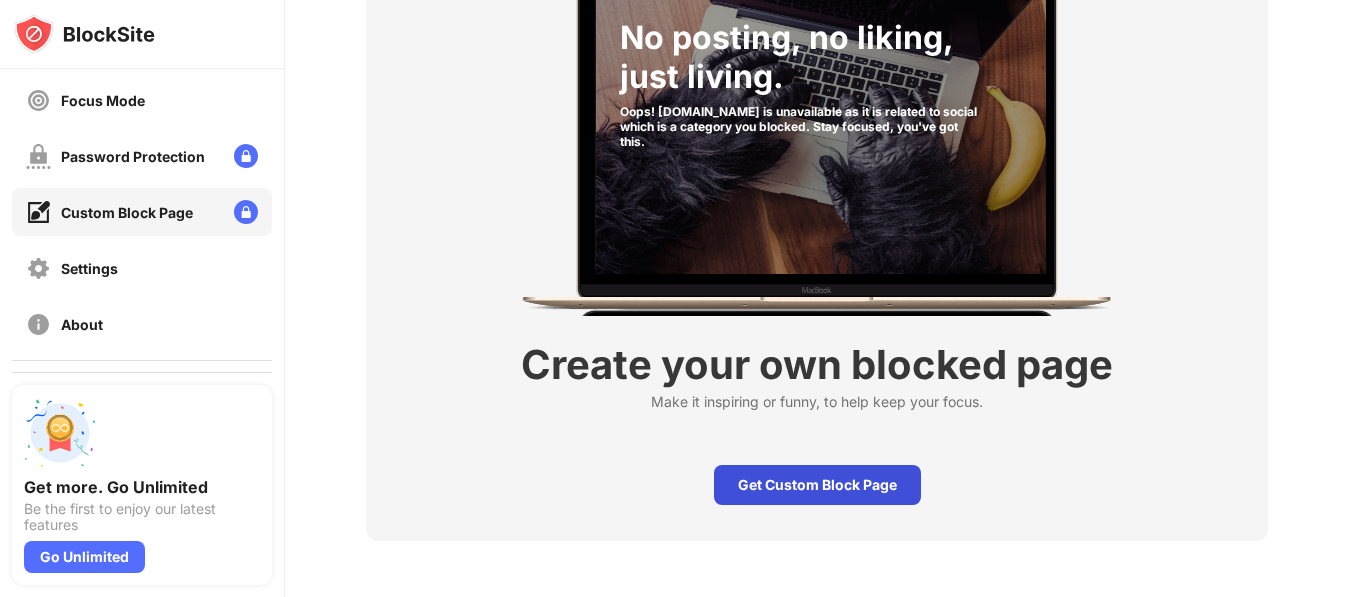 click on "Get Custom Block Page" at bounding box center [817, 485] 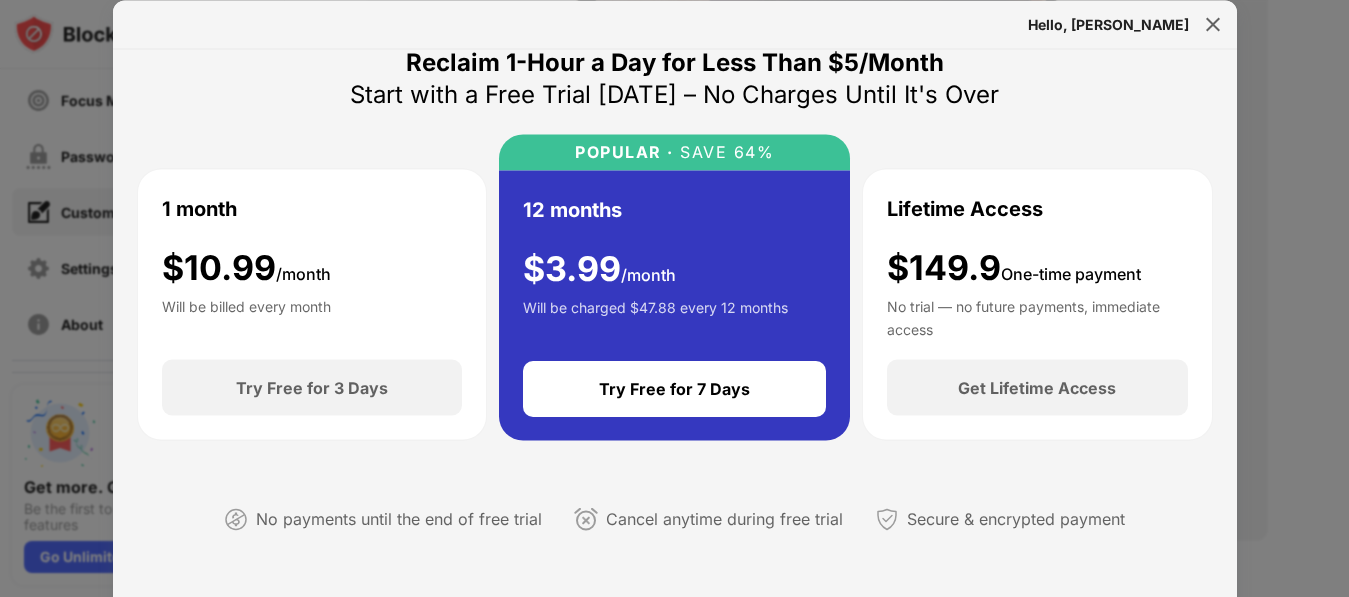 scroll, scrollTop: 0, scrollLeft: 0, axis: both 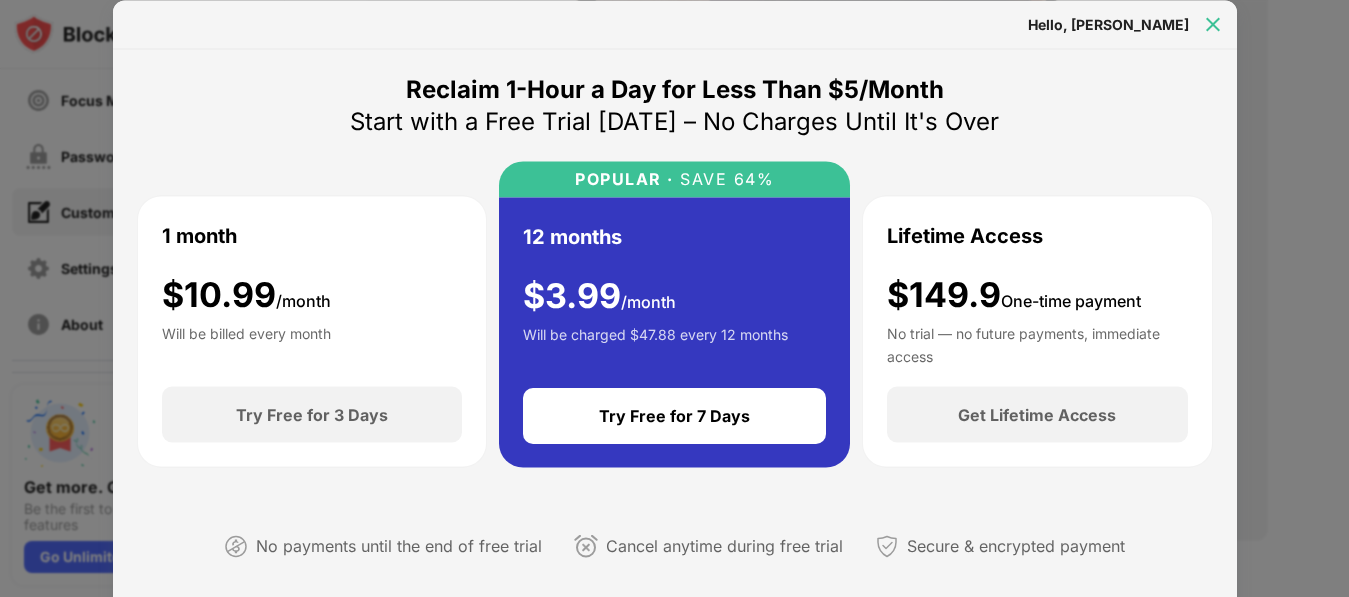 drag, startPoint x: 1210, startPoint y: 14, endPoint x: 1160, endPoint y: -3, distance: 52.810986 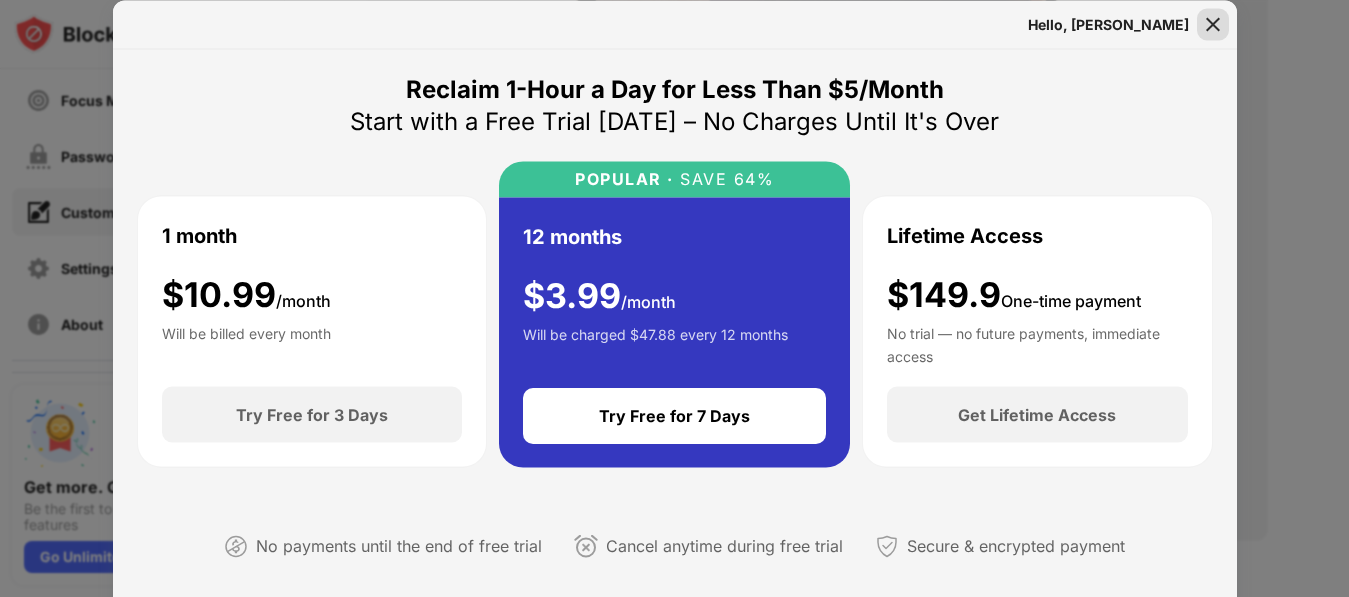 click at bounding box center [1213, 24] 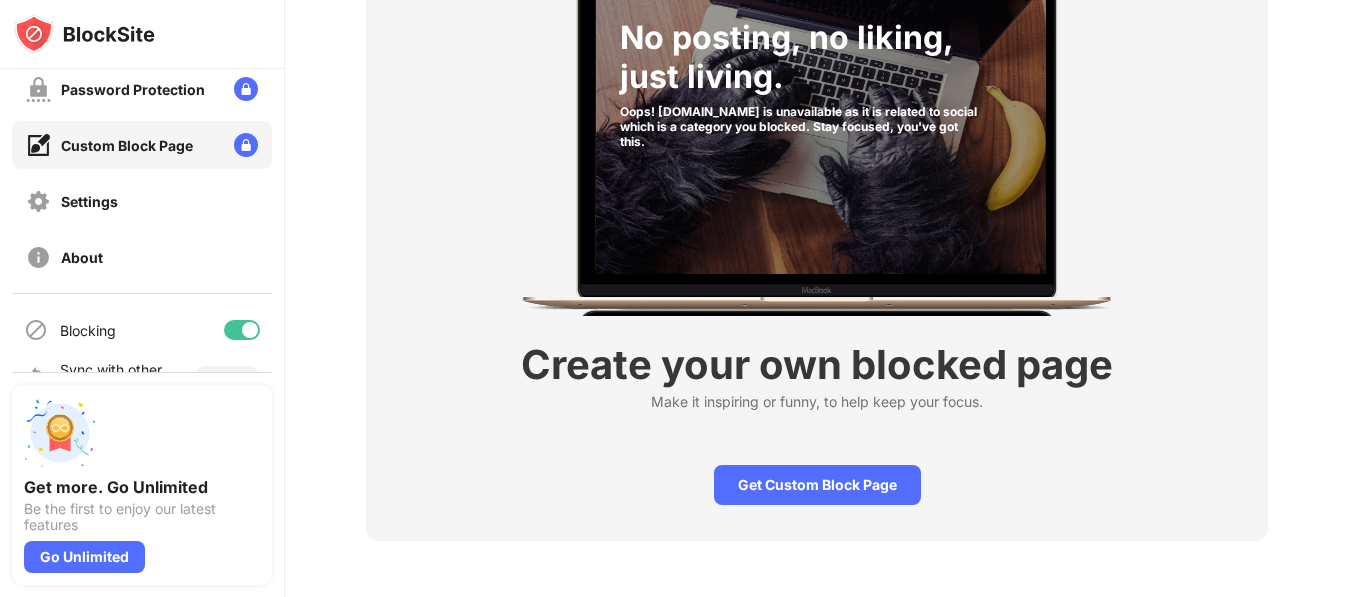 scroll, scrollTop: 282, scrollLeft: 0, axis: vertical 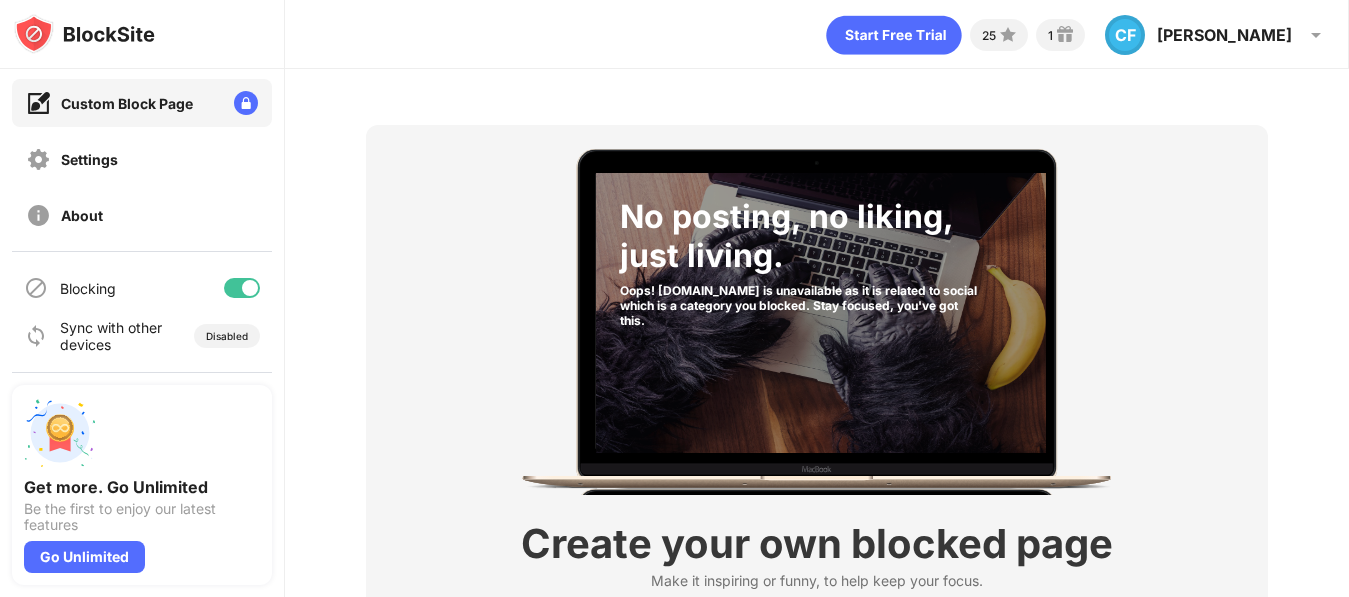 drag, startPoint x: 1119, startPoint y: 32, endPoint x: 1157, endPoint y: 48, distance: 41.231056 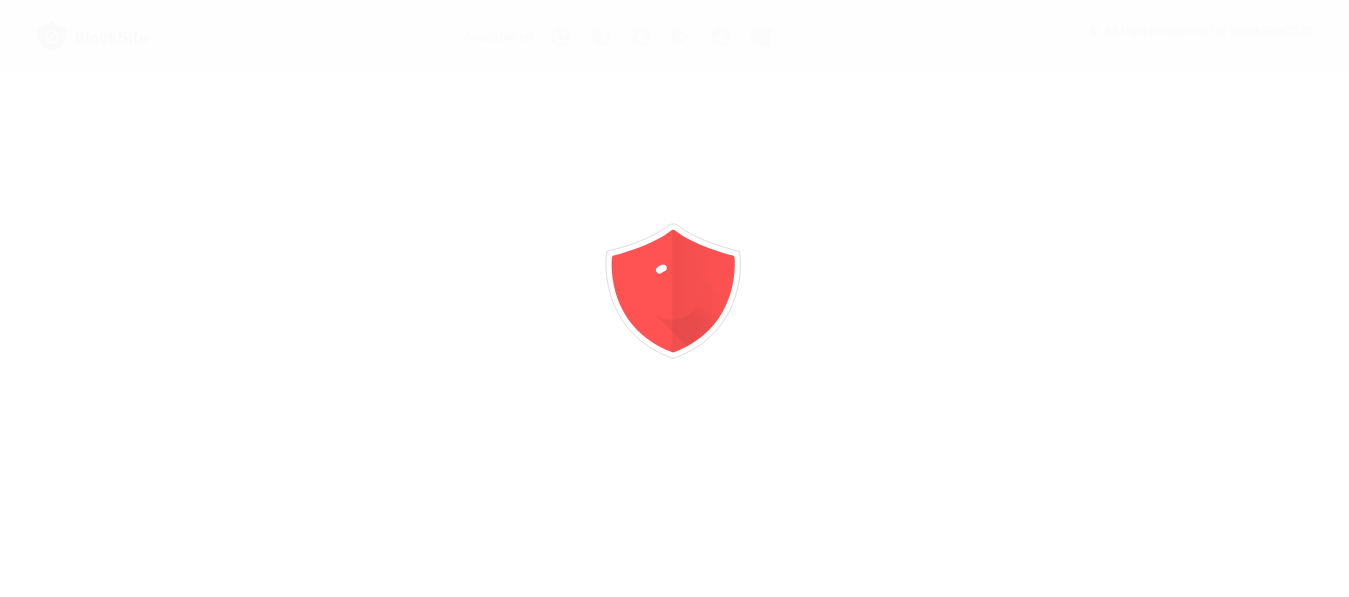 scroll, scrollTop: 0, scrollLeft: 0, axis: both 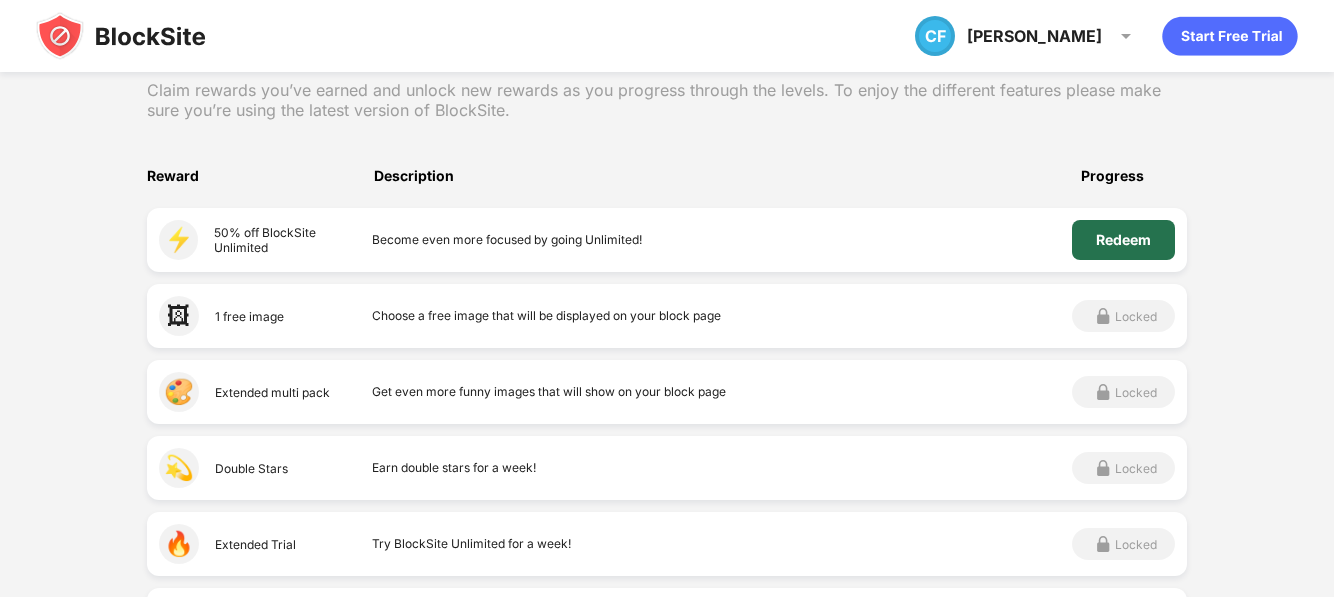 click on "Redeem" at bounding box center (1123, 240) 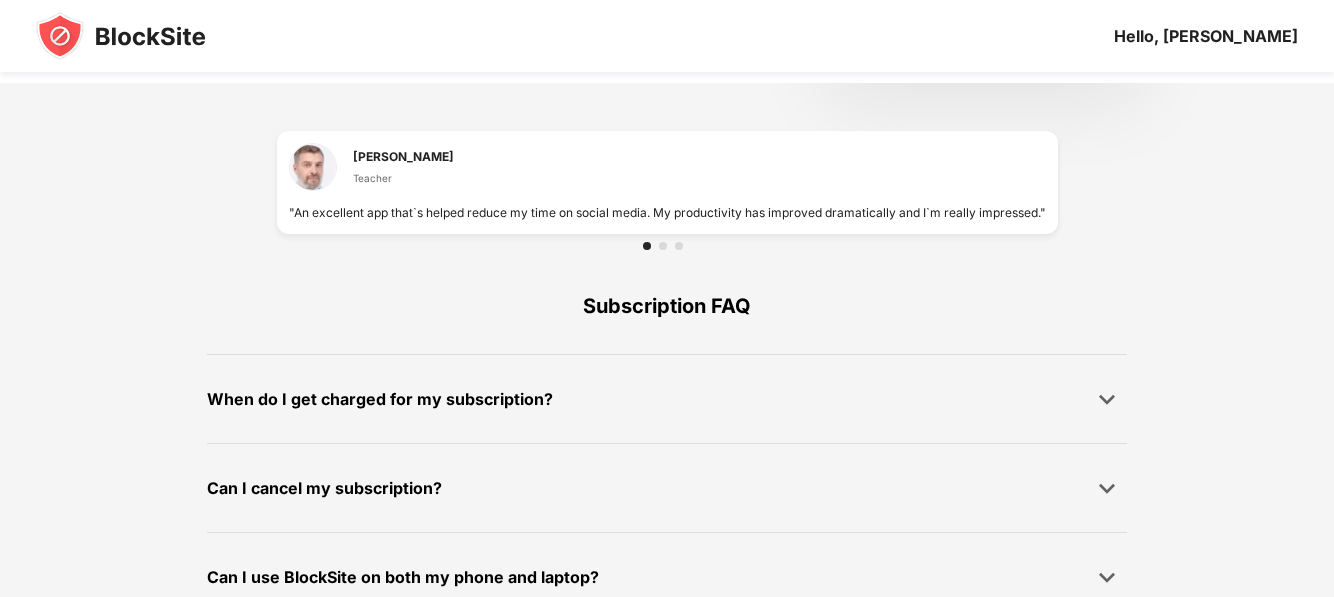 scroll, scrollTop: 1442, scrollLeft: 0, axis: vertical 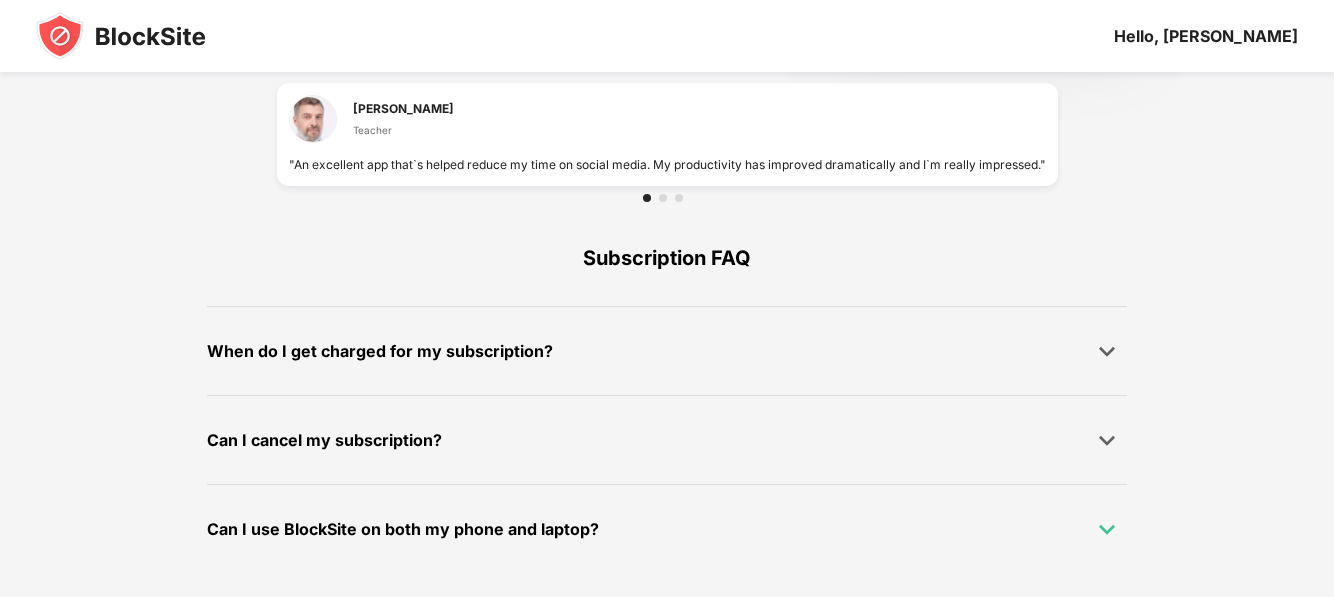 click at bounding box center (1107, 529) 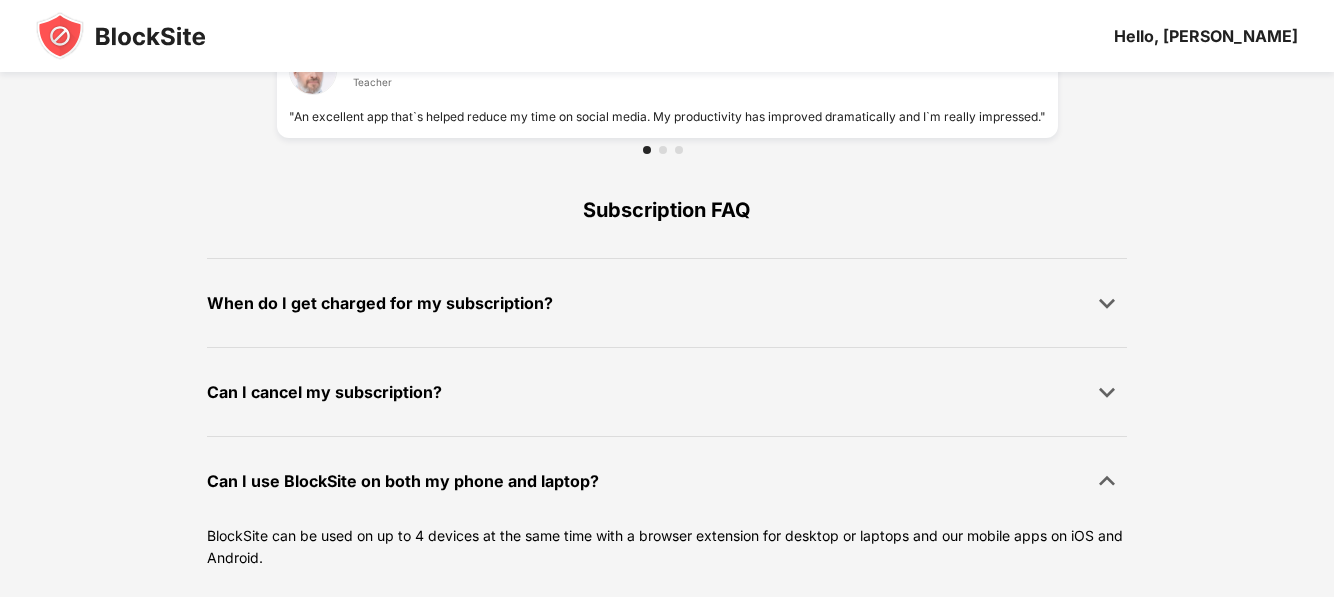 scroll, scrollTop: 1511, scrollLeft: 0, axis: vertical 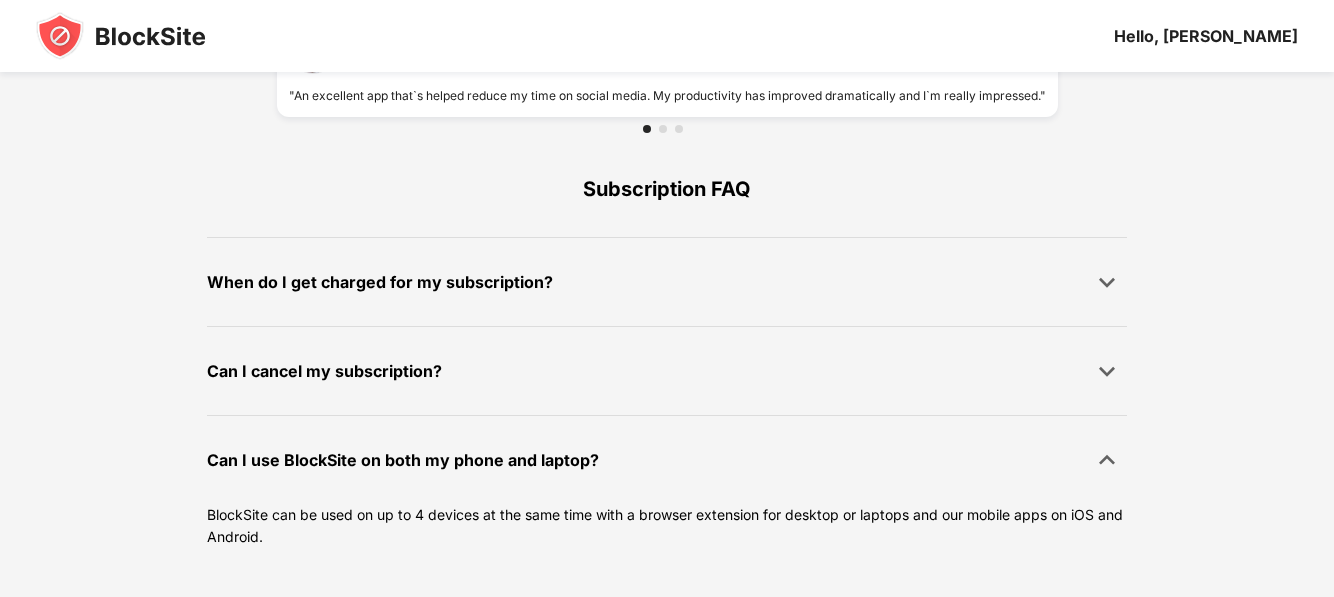 click on "When do I get charged for my subscription? All subscription plans offer a free trial. Once your free trial ends, you’ll get charged based on the subscription you chose. If you cancel before the end of the trial, you won’t be charged." at bounding box center (667, 281) 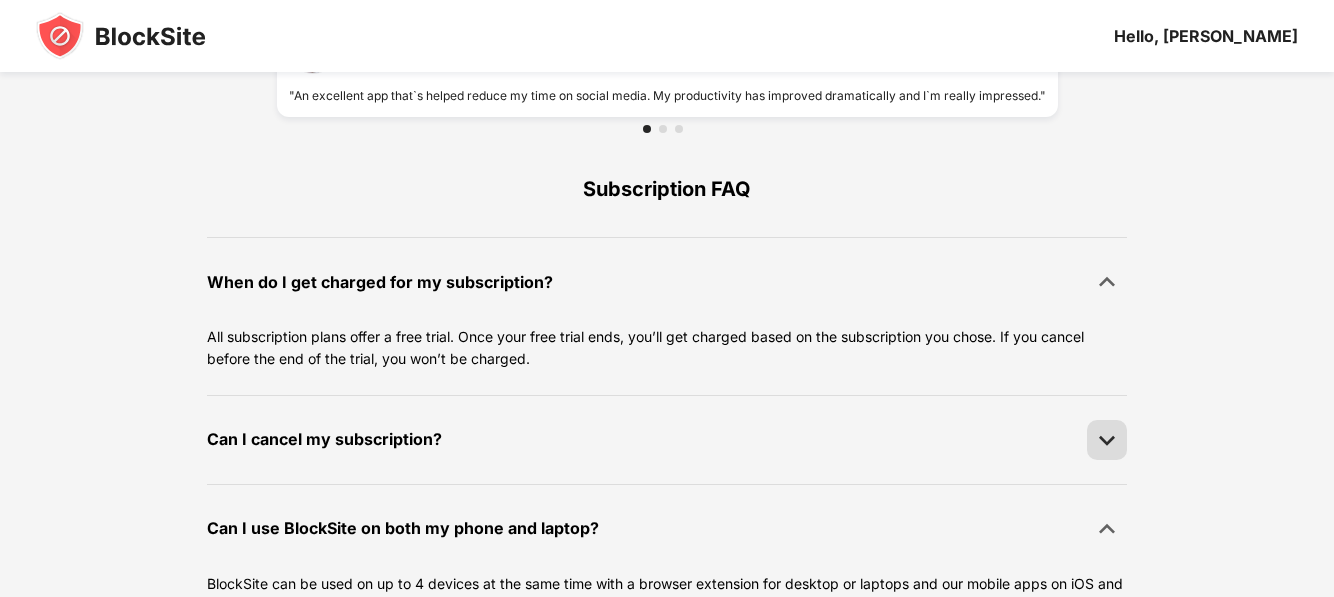 click at bounding box center [1107, 440] 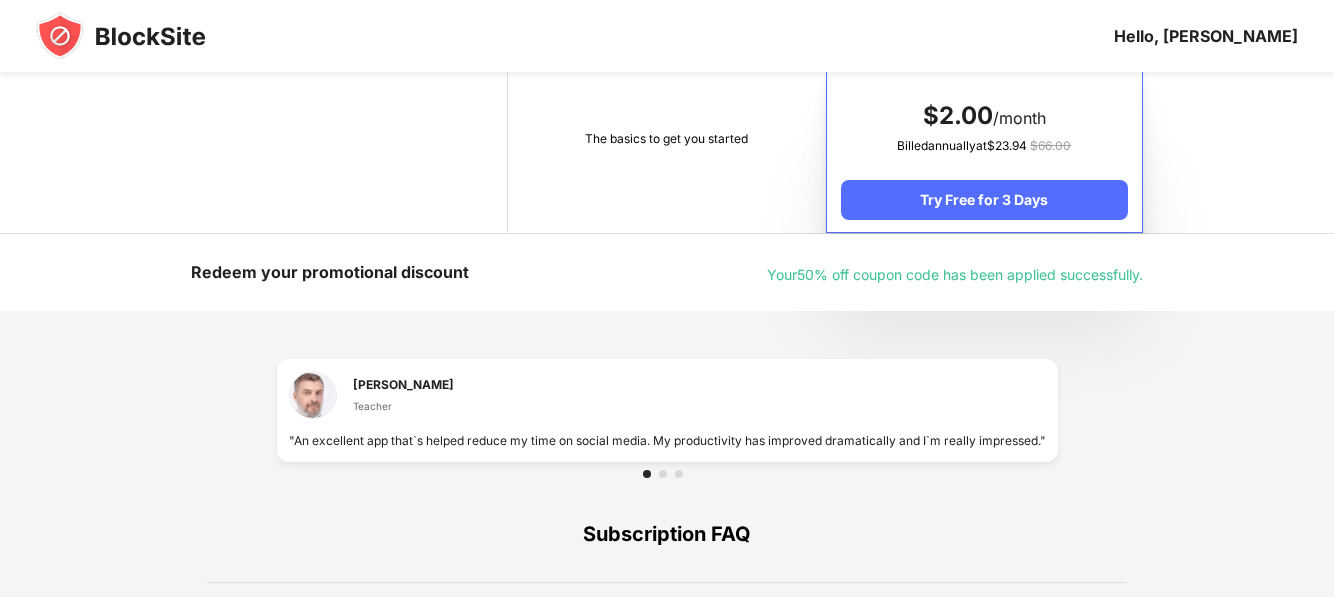 scroll, scrollTop: 1148, scrollLeft: 0, axis: vertical 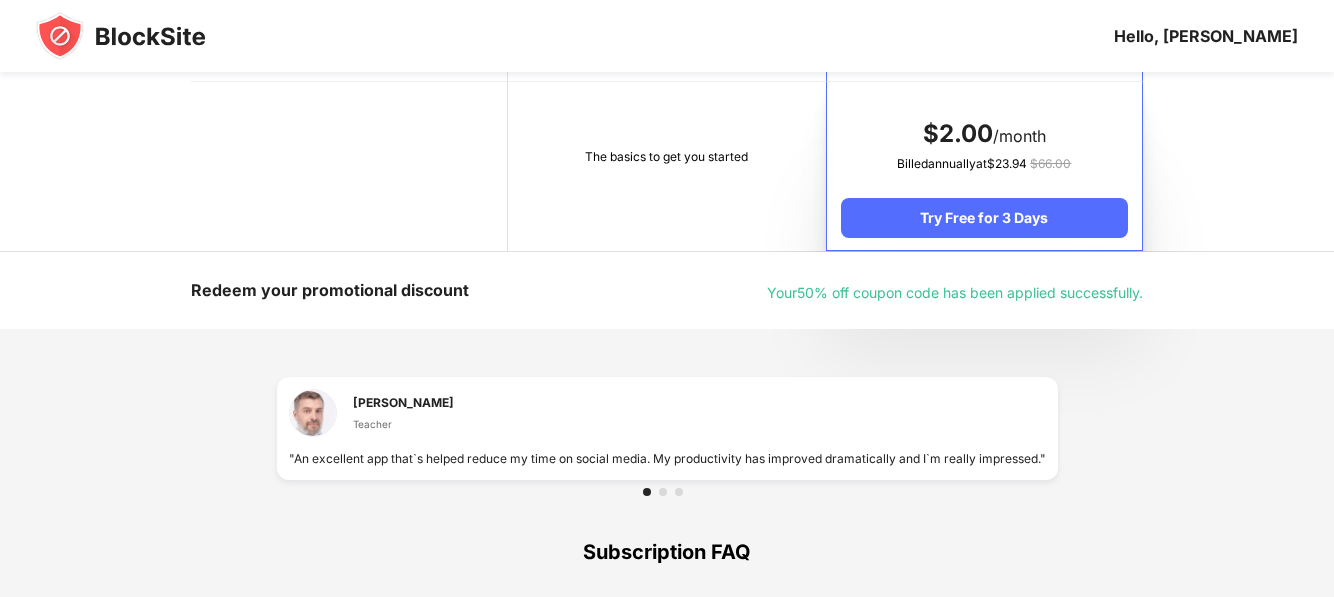 click on "The basics to get you started" at bounding box center (666, 157) 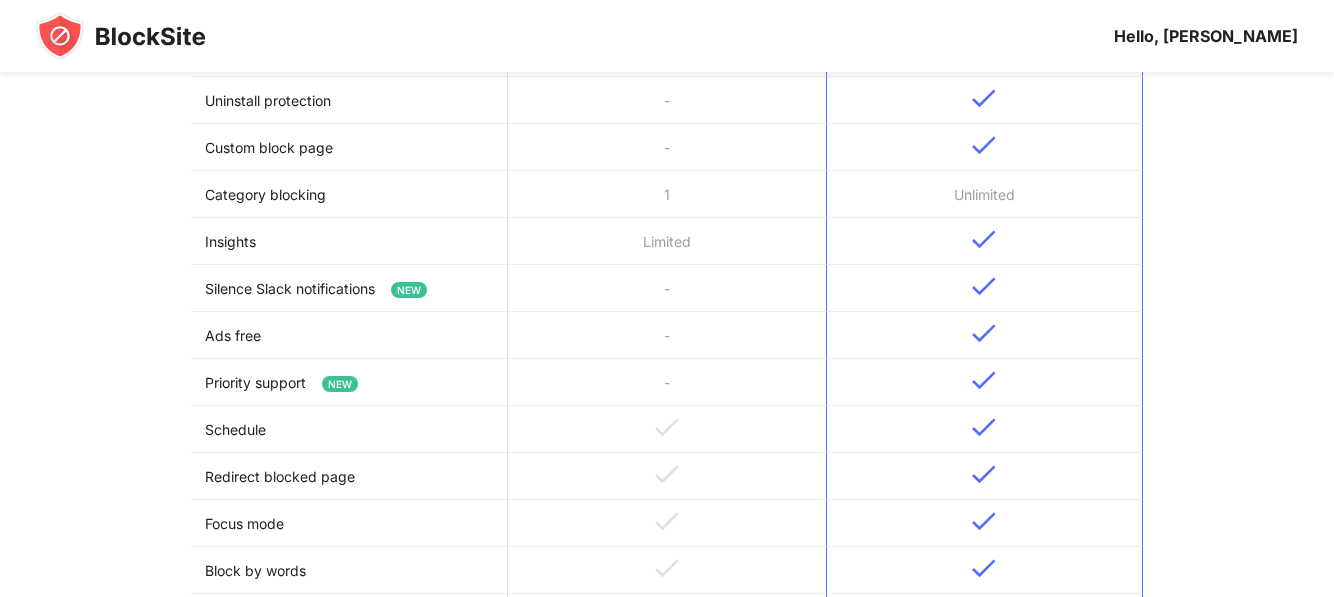 scroll, scrollTop: 648, scrollLeft: 0, axis: vertical 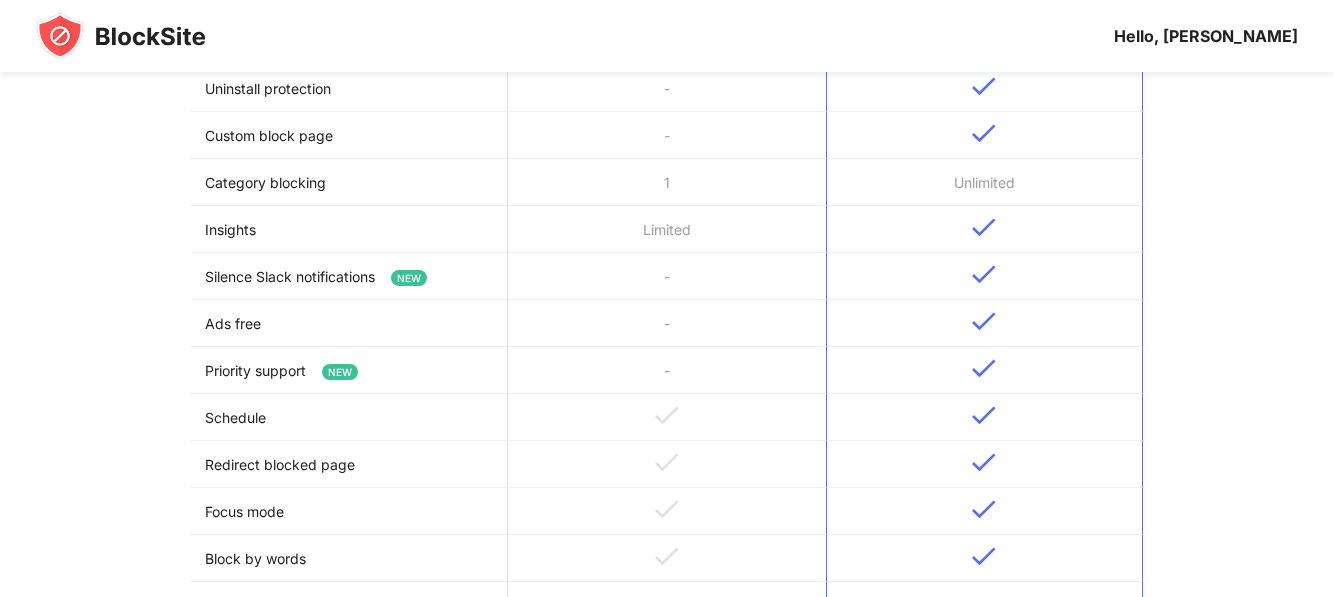 click on "NEW" at bounding box center [409, 278] 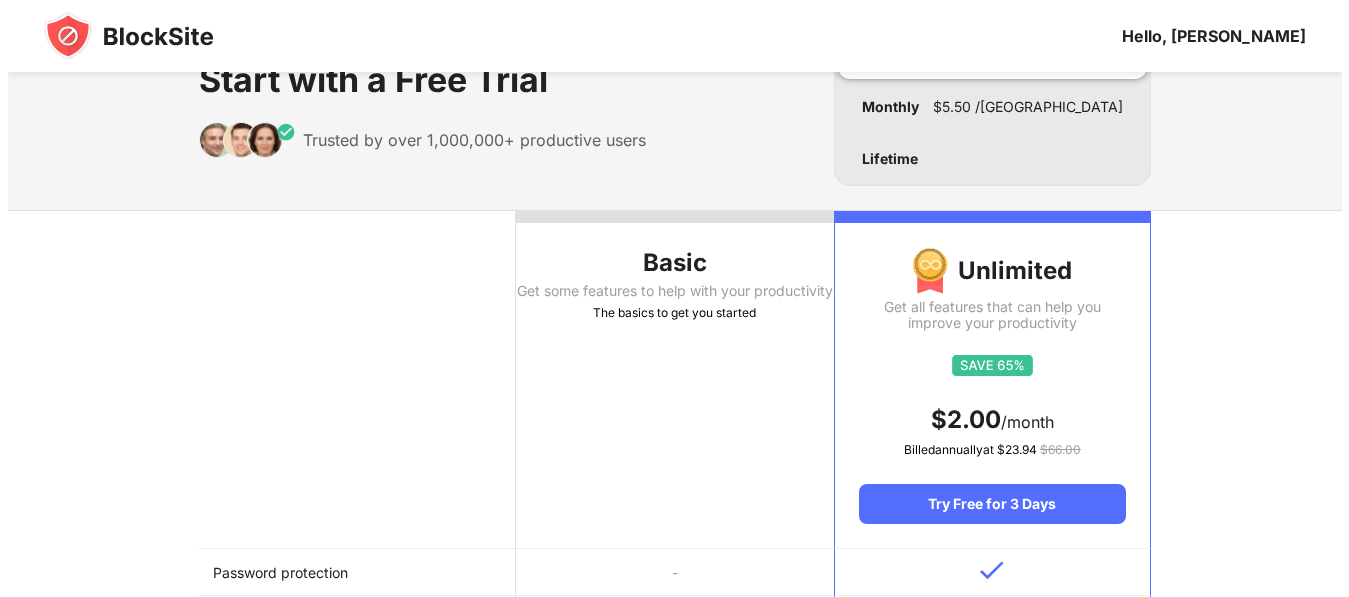 scroll, scrollTop: 0, scrollLeft: 0, axis: both 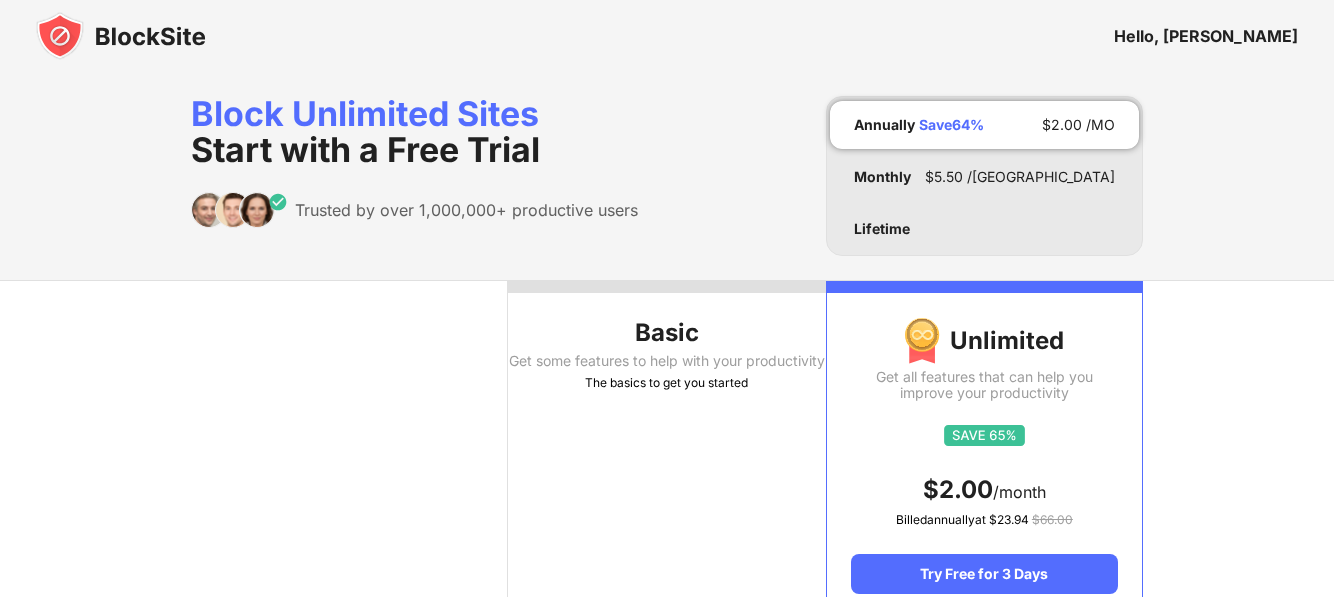 click on "Lifetime" at bounding box center [882, 229] 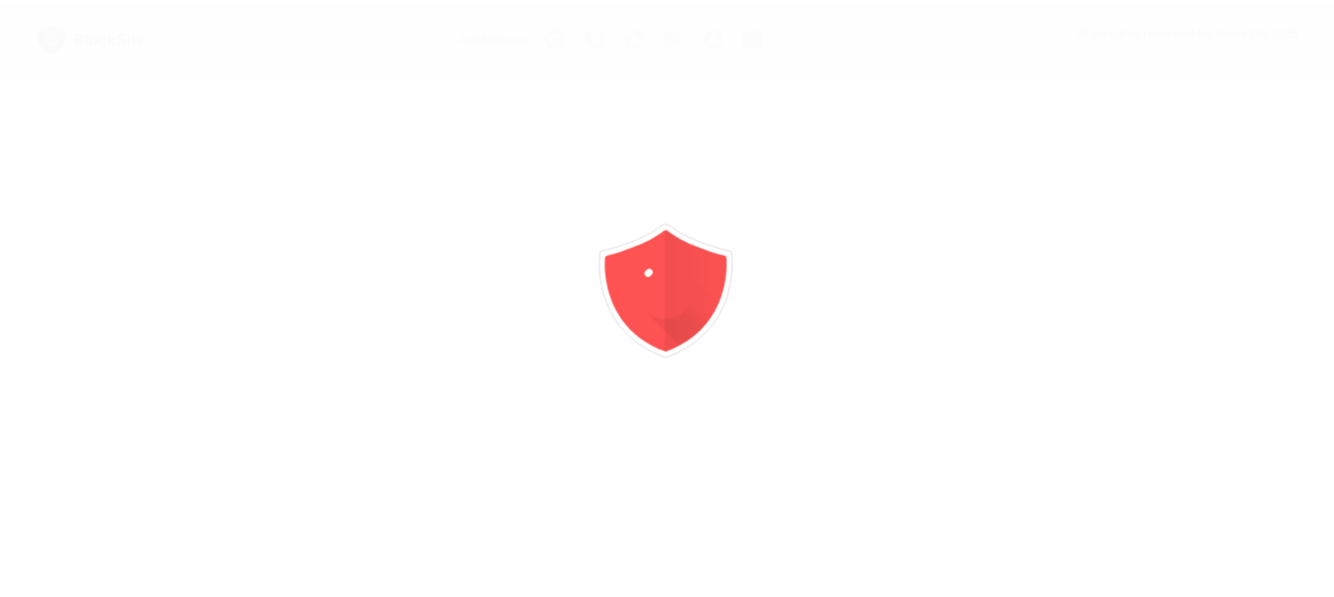scroll, scrollTop: 0, scrollLeft: 0, axis: both 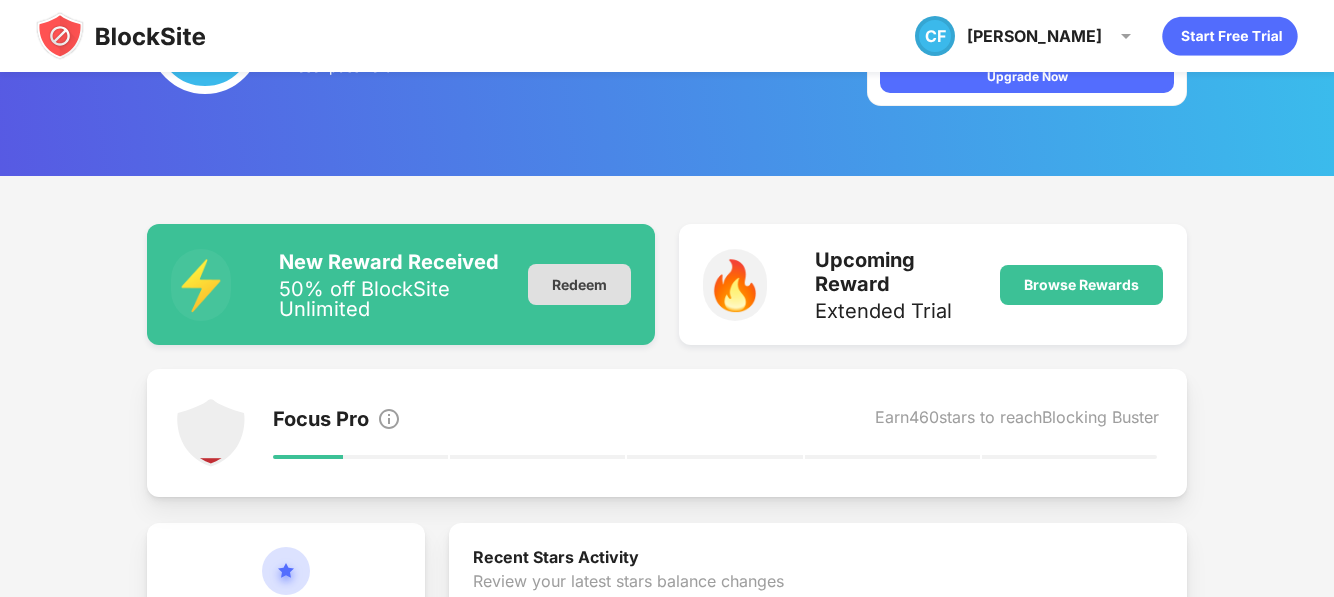 click on "Redeem" at bounding box center [579, 284] 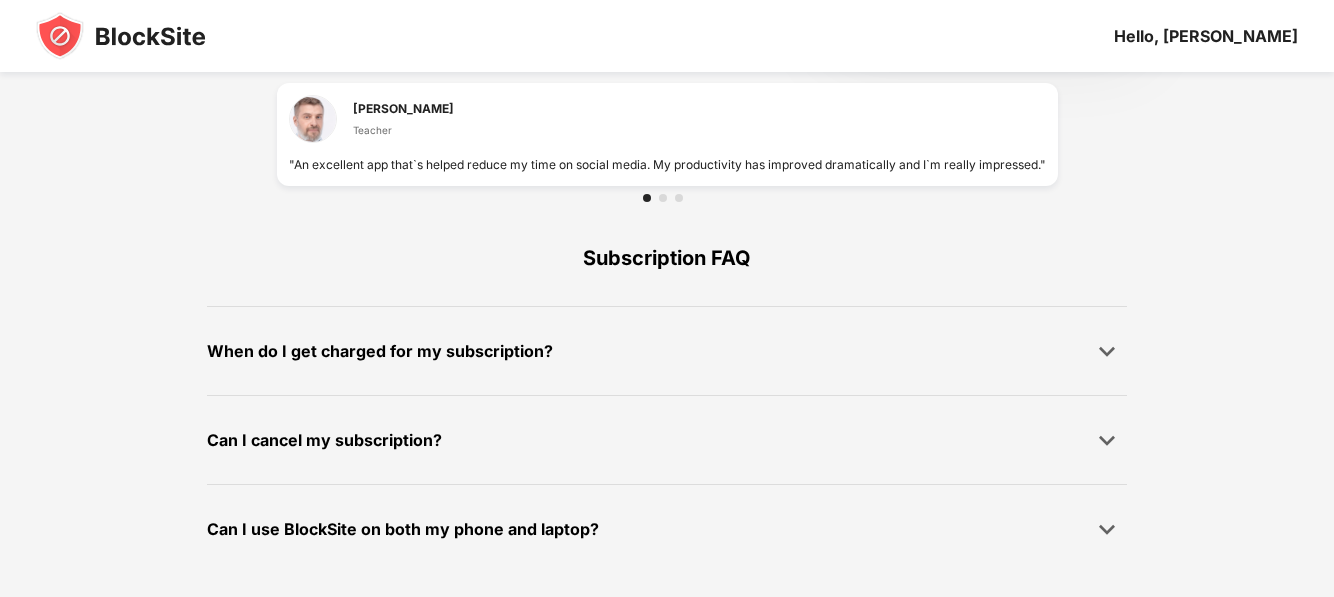 scroll, scrollTop: 942, scrollLeft: 0, axis: vertical 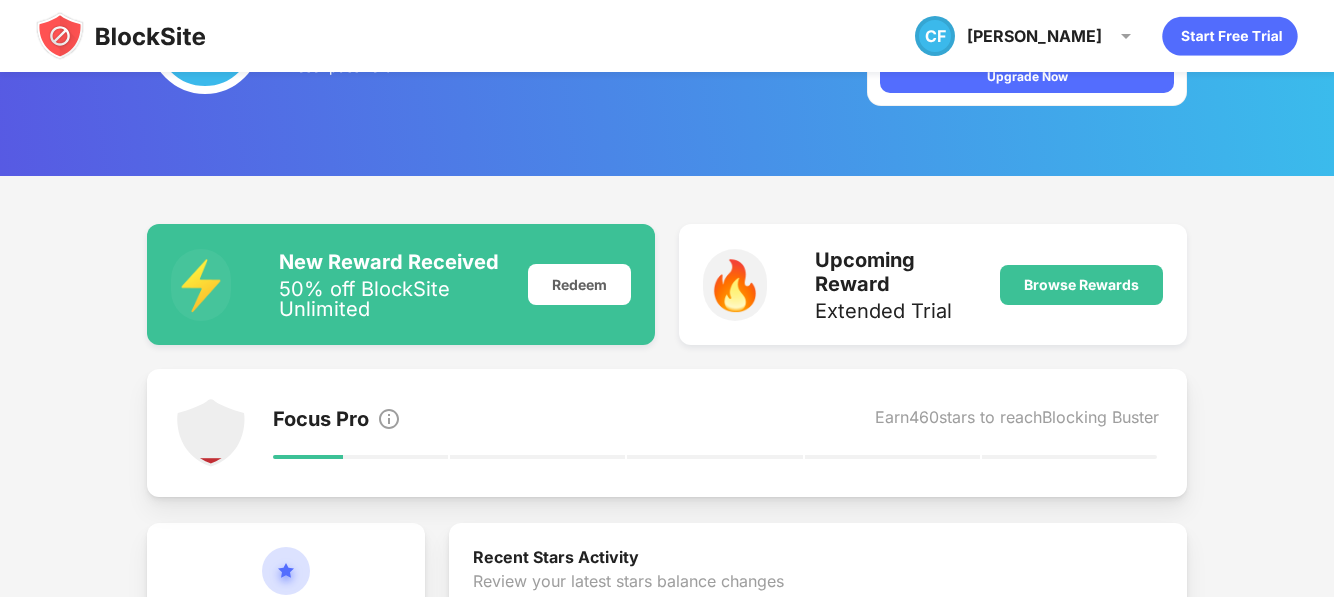 click 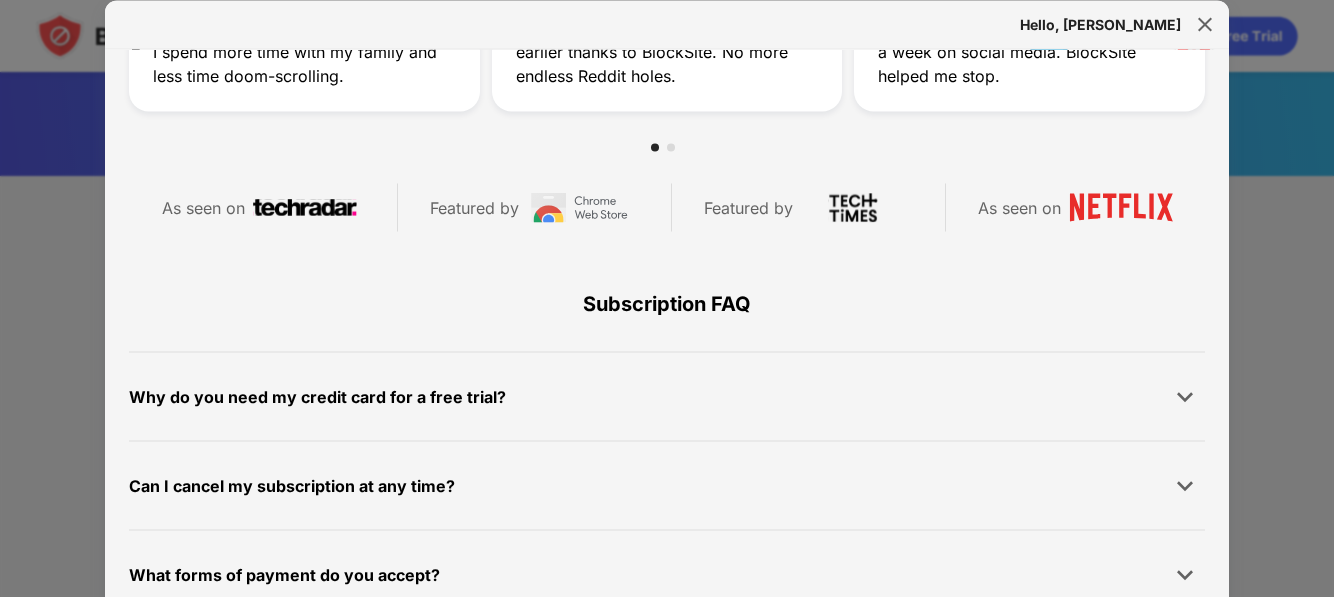 scroll, scrollTop: 951, scrollLeft: 0, axis: vertical 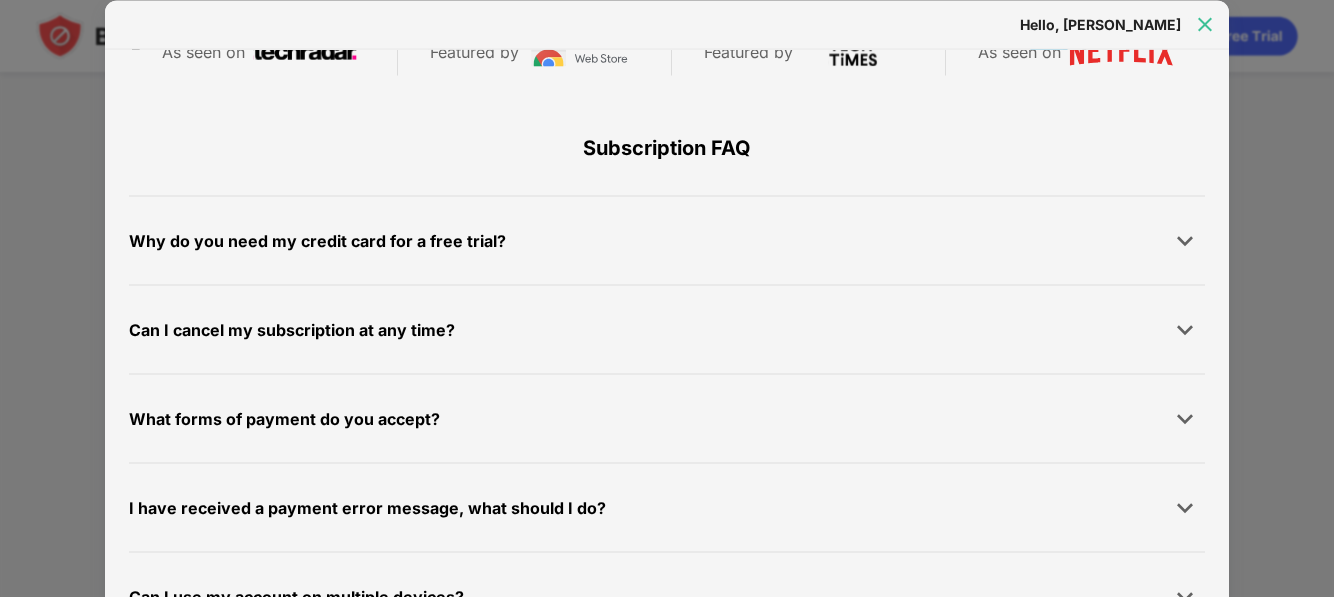 click at bounding box center (1205, 24) 